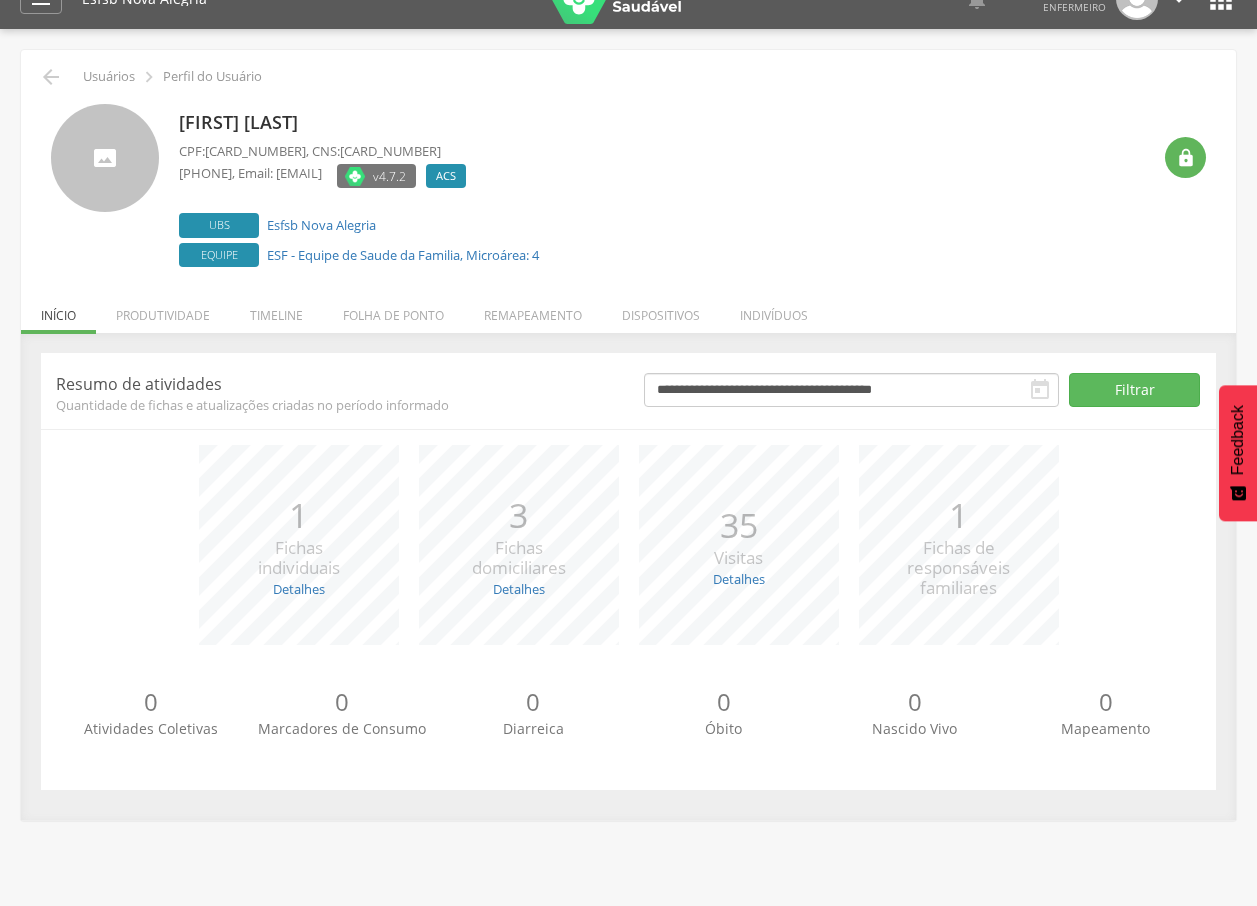 scroll, scrollTop: 60, scrollLeft: 0, axis: vertical 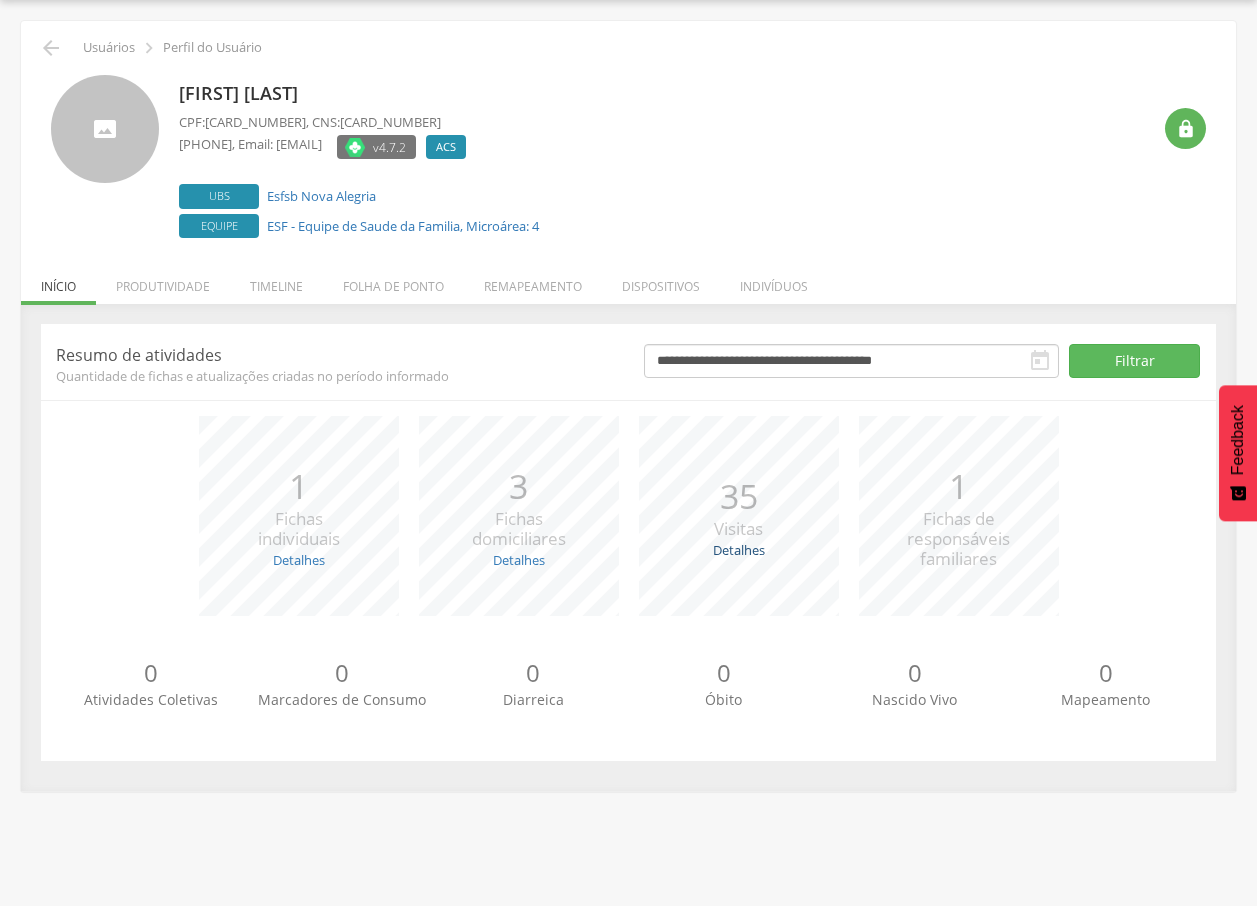 click on "Detalhes" at bounding box center (739, 550) 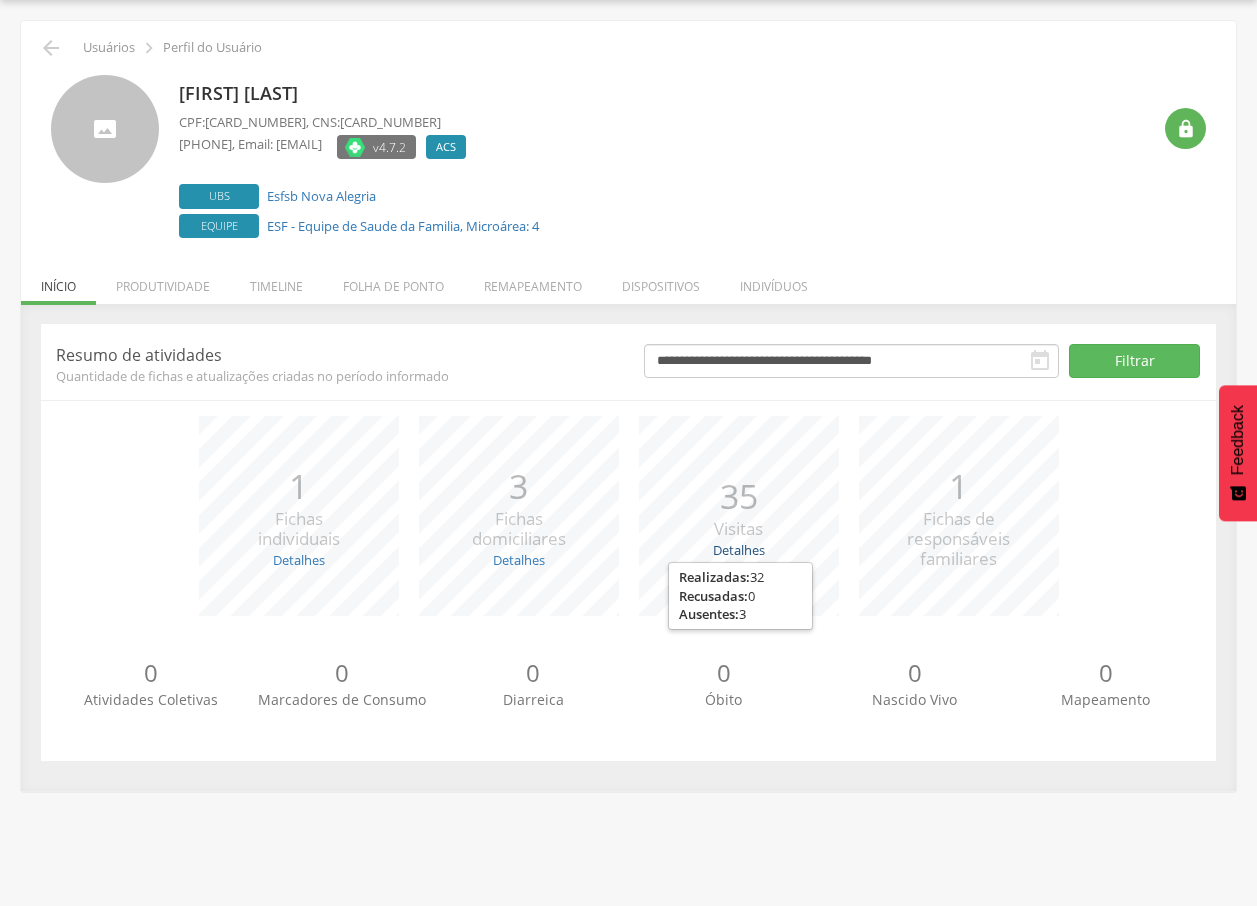 click on "Detalhes" at bounding box center [739, 550] 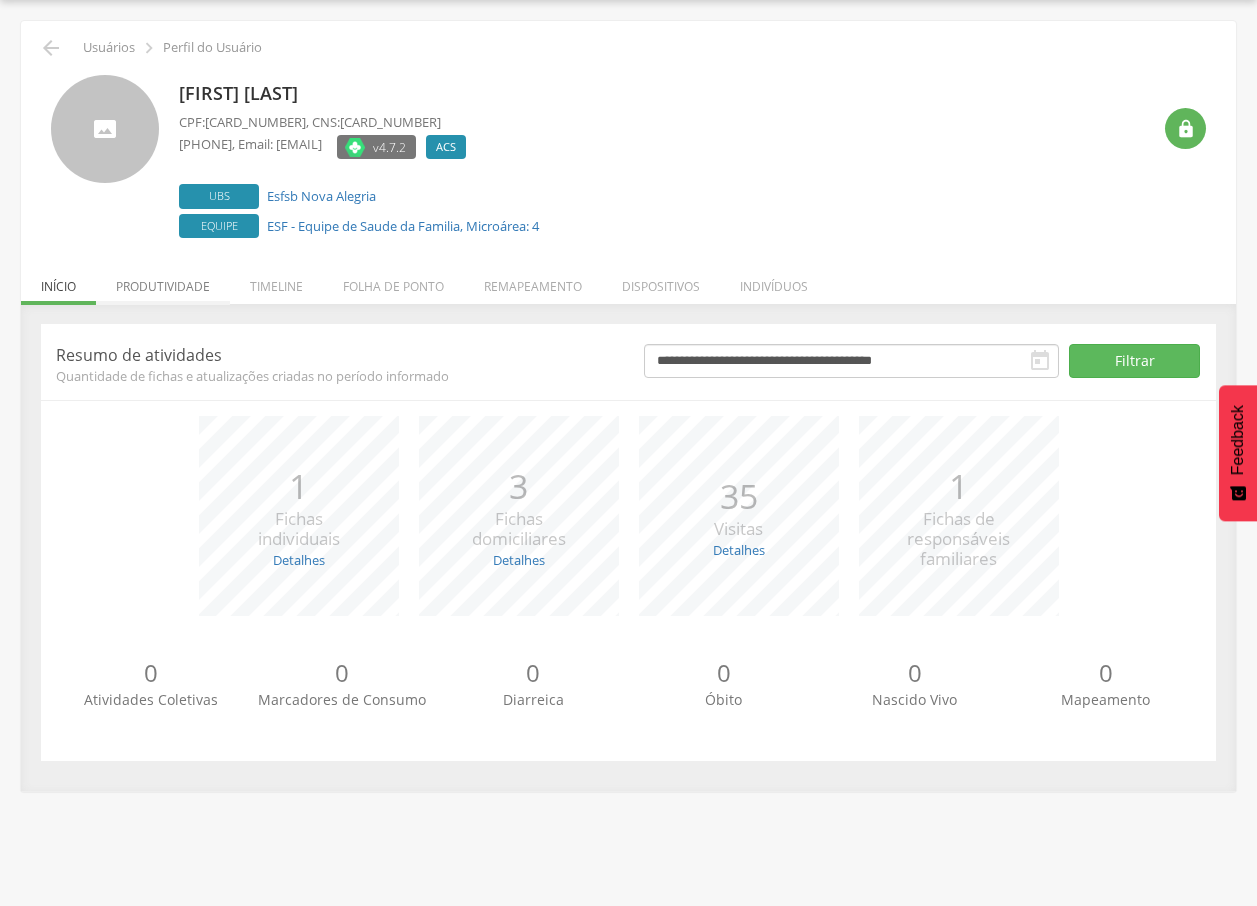 click on "Produtividade" at bounding box center [163, 281] 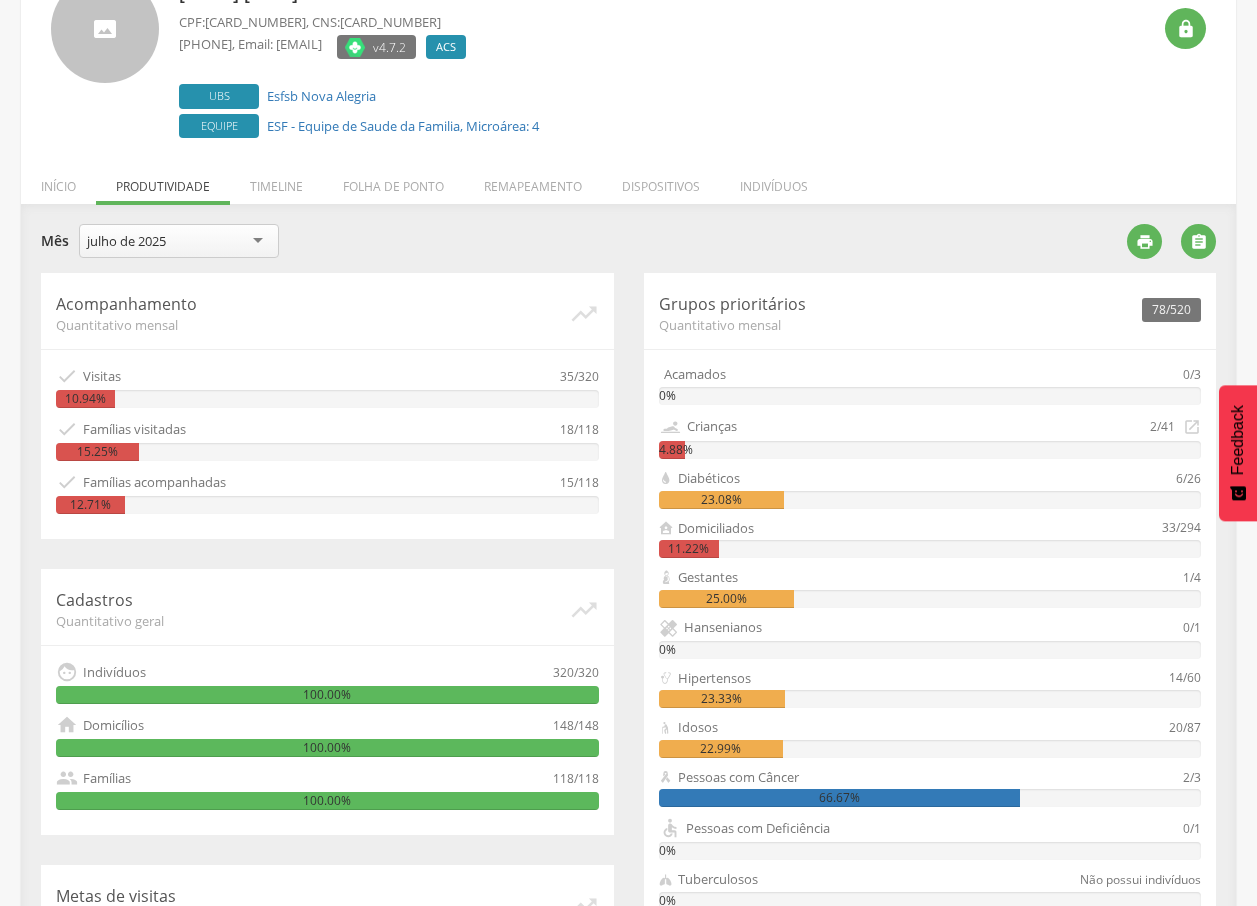 scroll, scrollTop: 60, scrollLeft: 0, axis: vertical 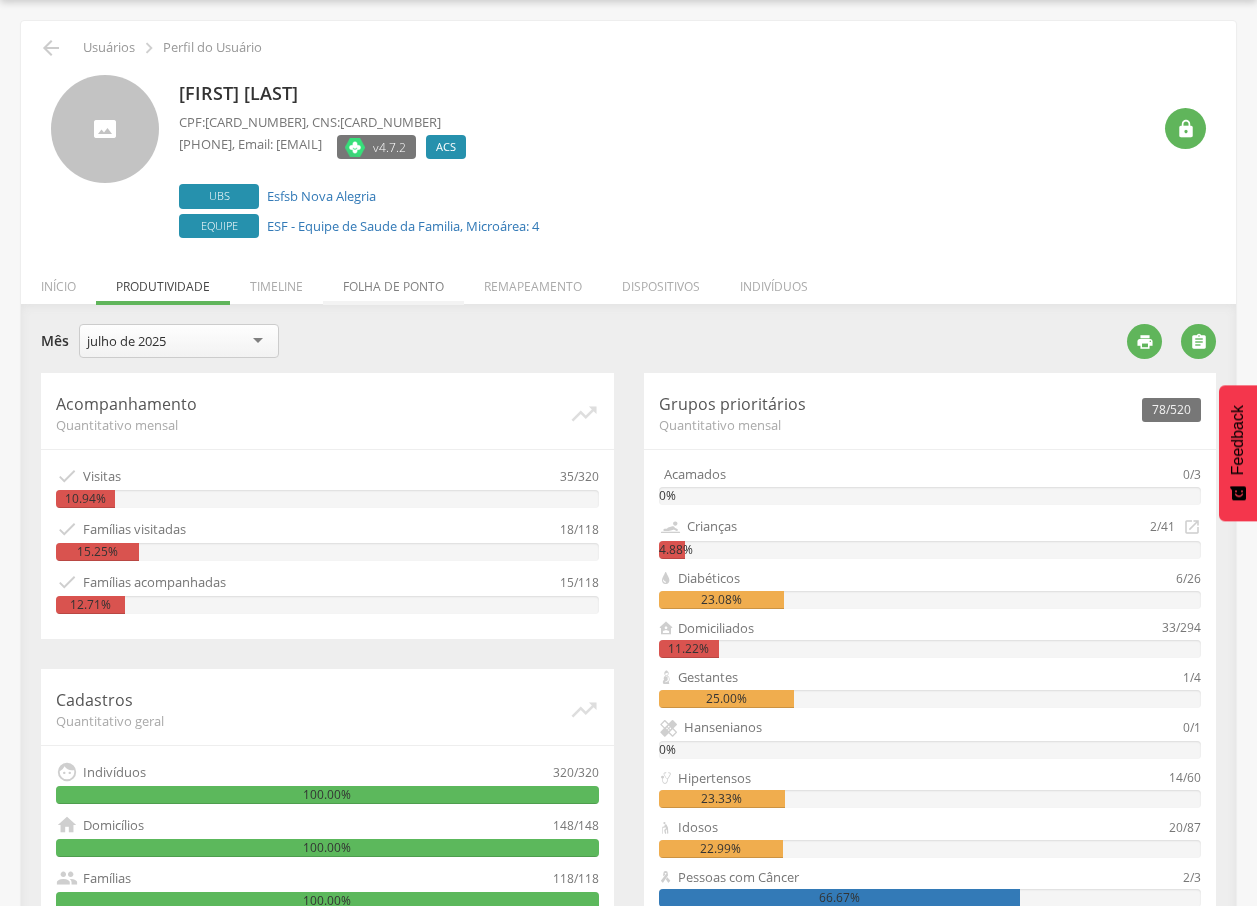 click on "Folha de ponto" at bounding box center (393, 281) 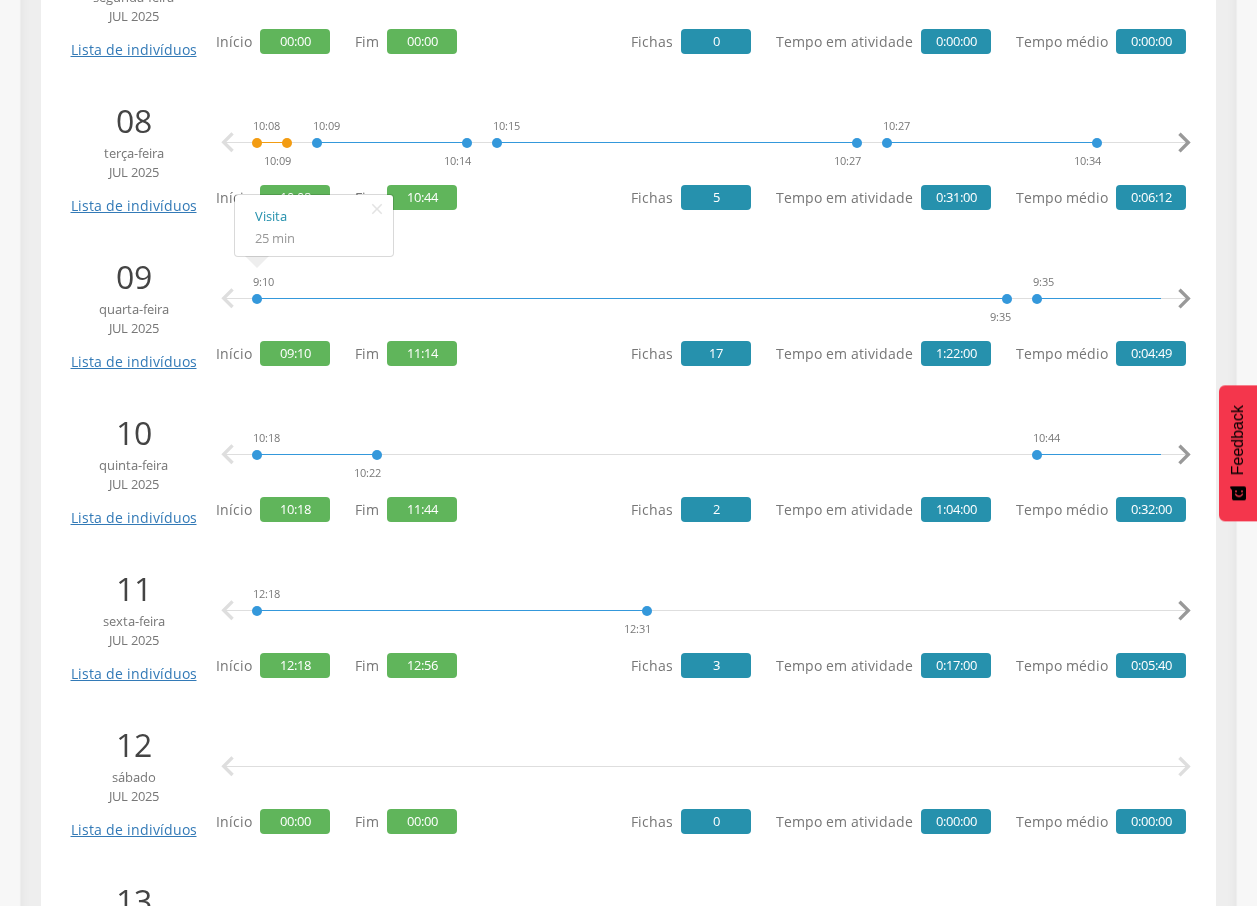 scroll, scrollTop: 1460, scrollLeft: 0, axis: vertical 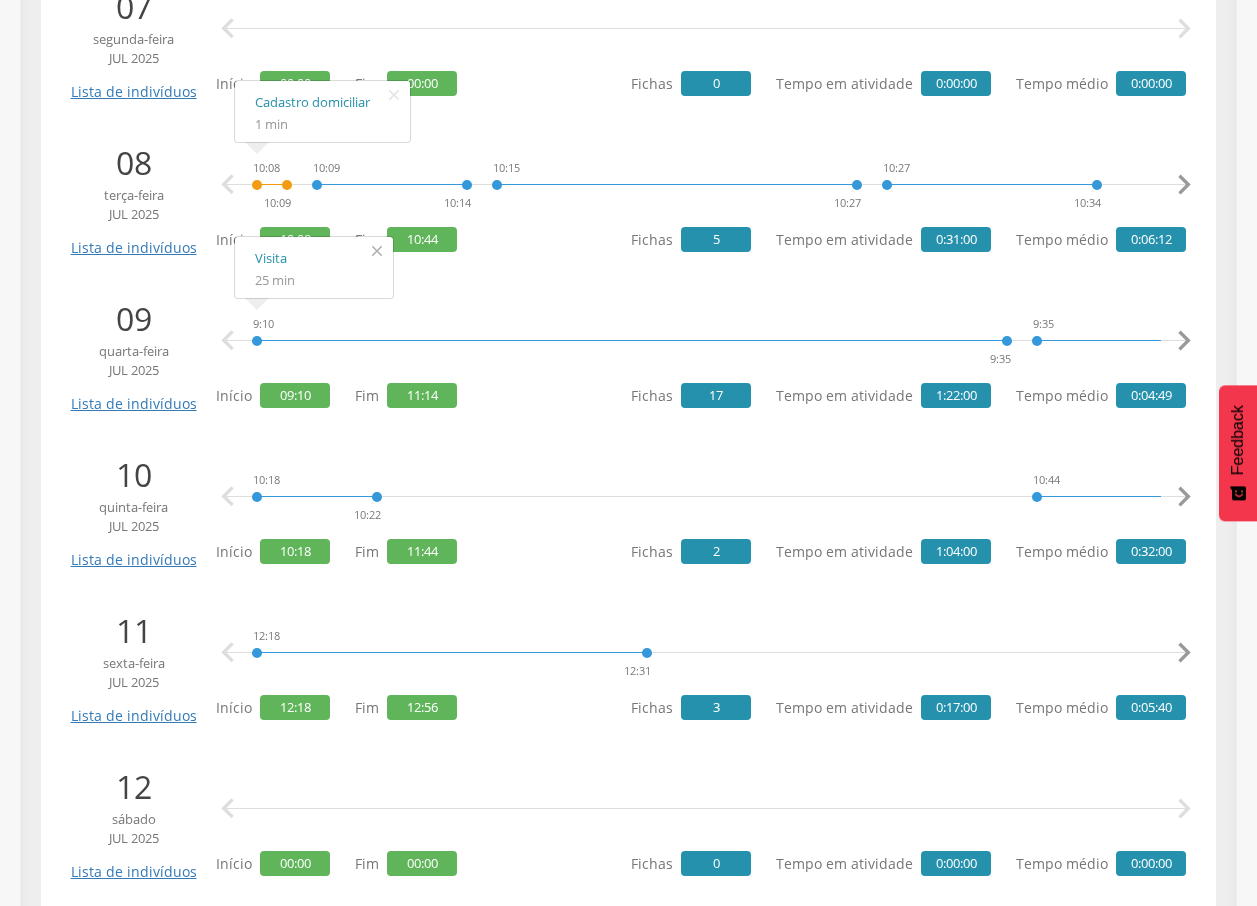 click on "" at bounding box center (377, 251) 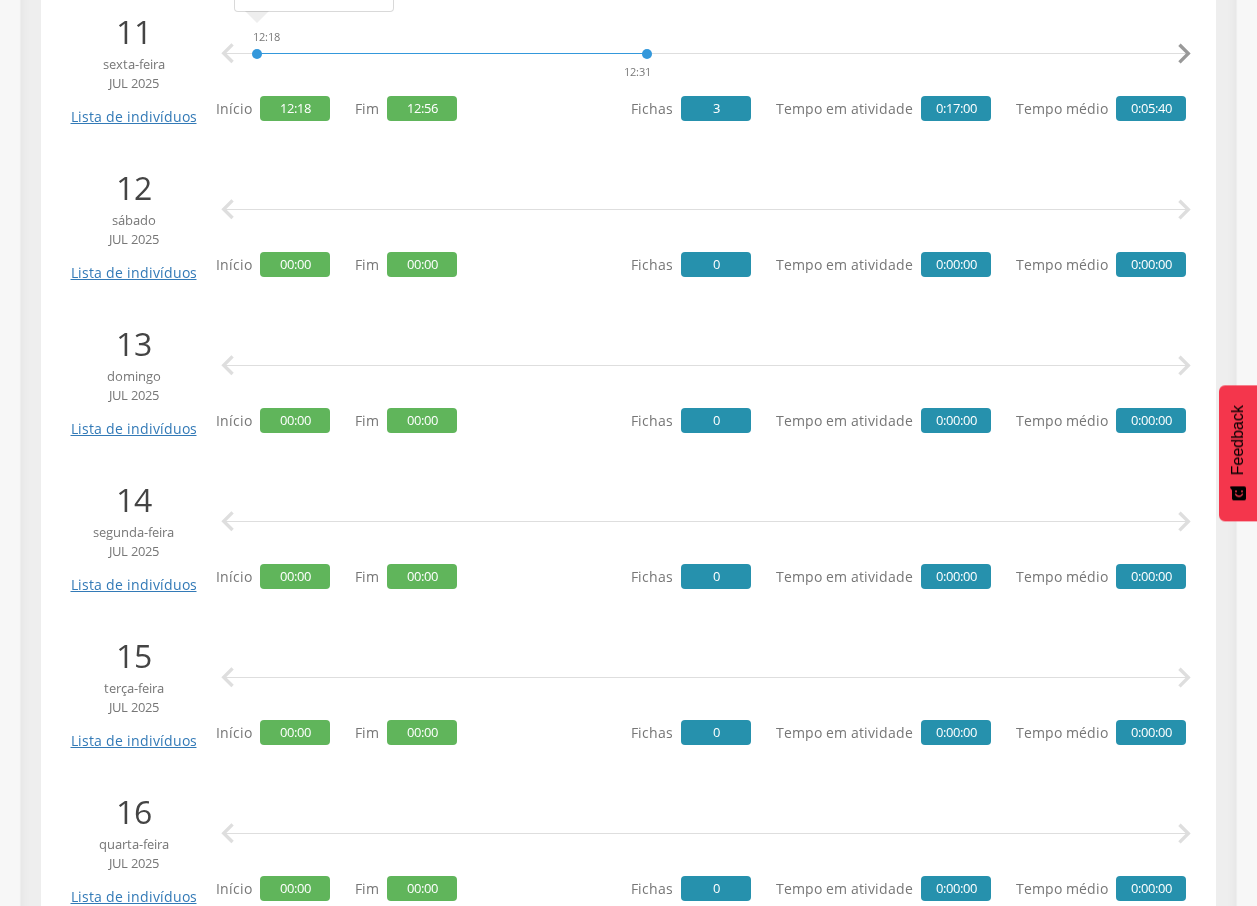 scroll, scrollTop: 2160, scrollLeft: 0, axis: vertical 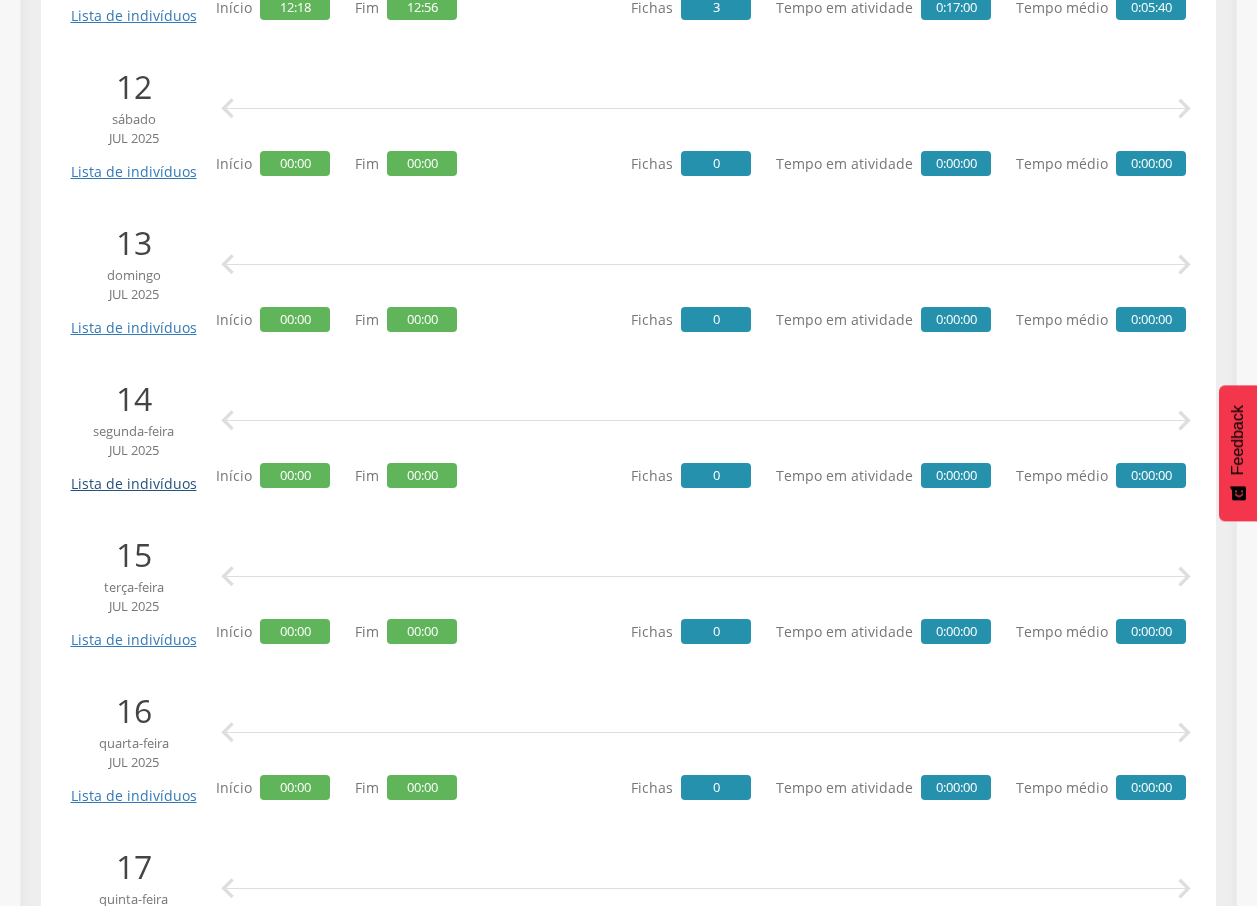 click on "Lista de indivíduos" at bounding box center [133, 476] 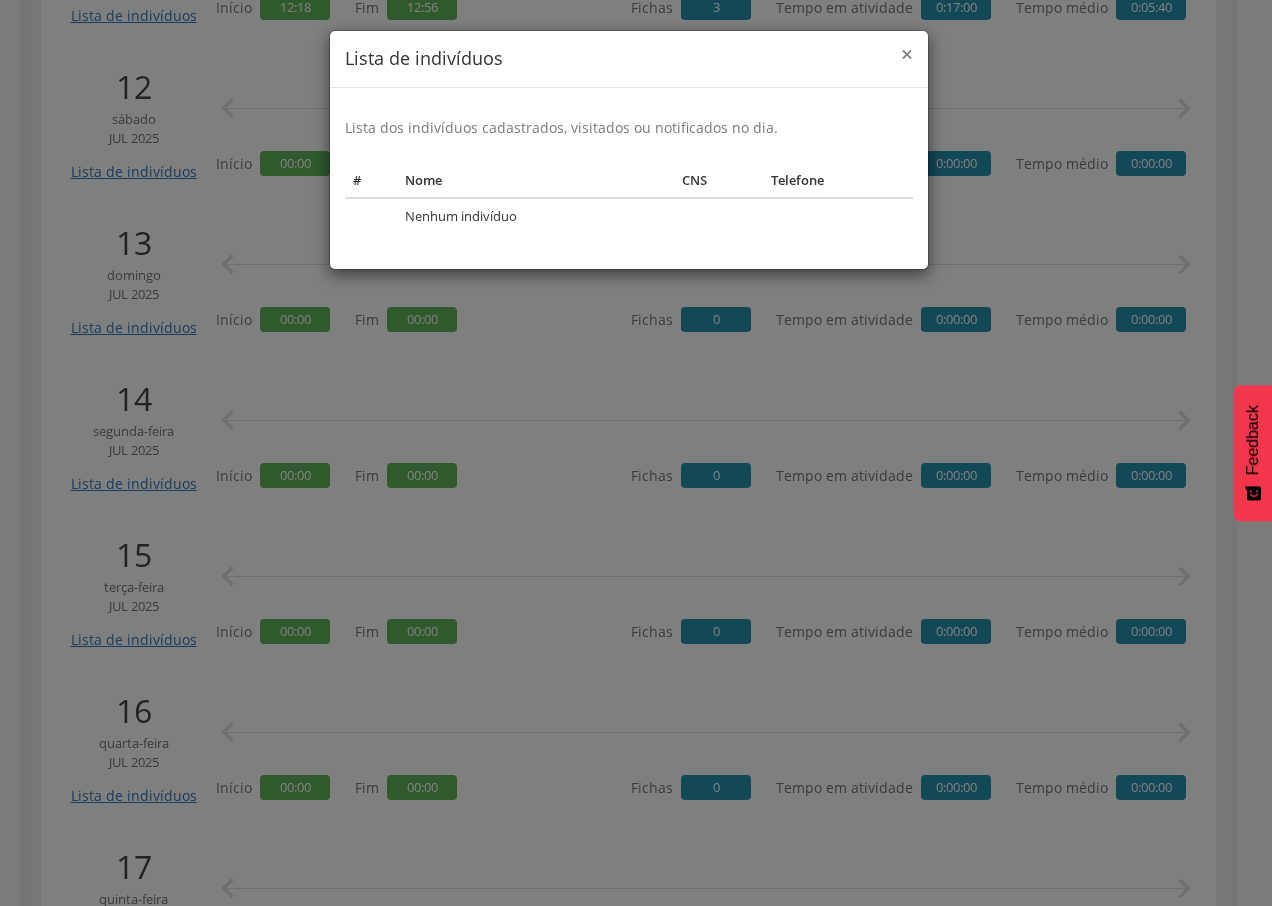click on "×" at bounding box center (907, 54) 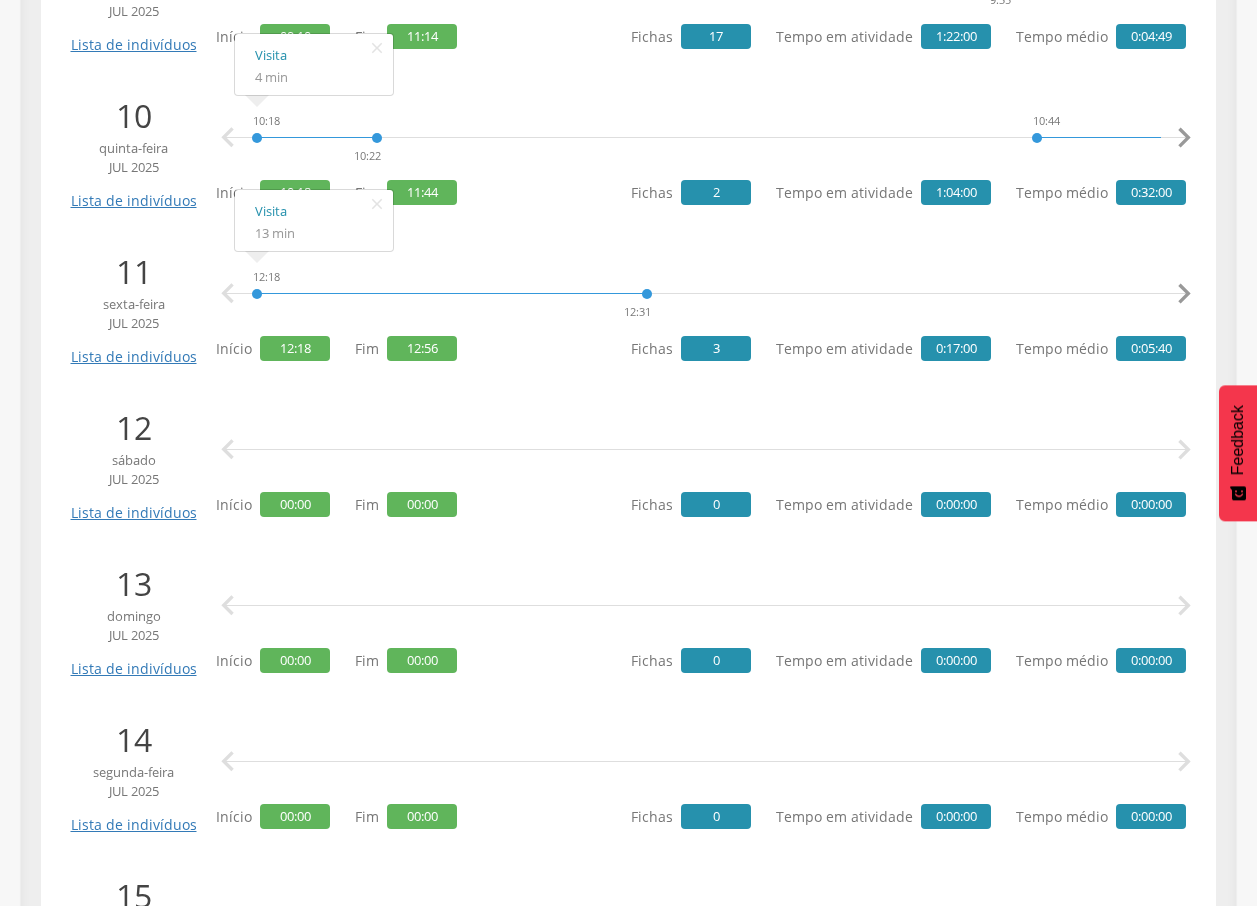 scroll, scrollTop: 1660, scrollLeft: 0, axis: vertical 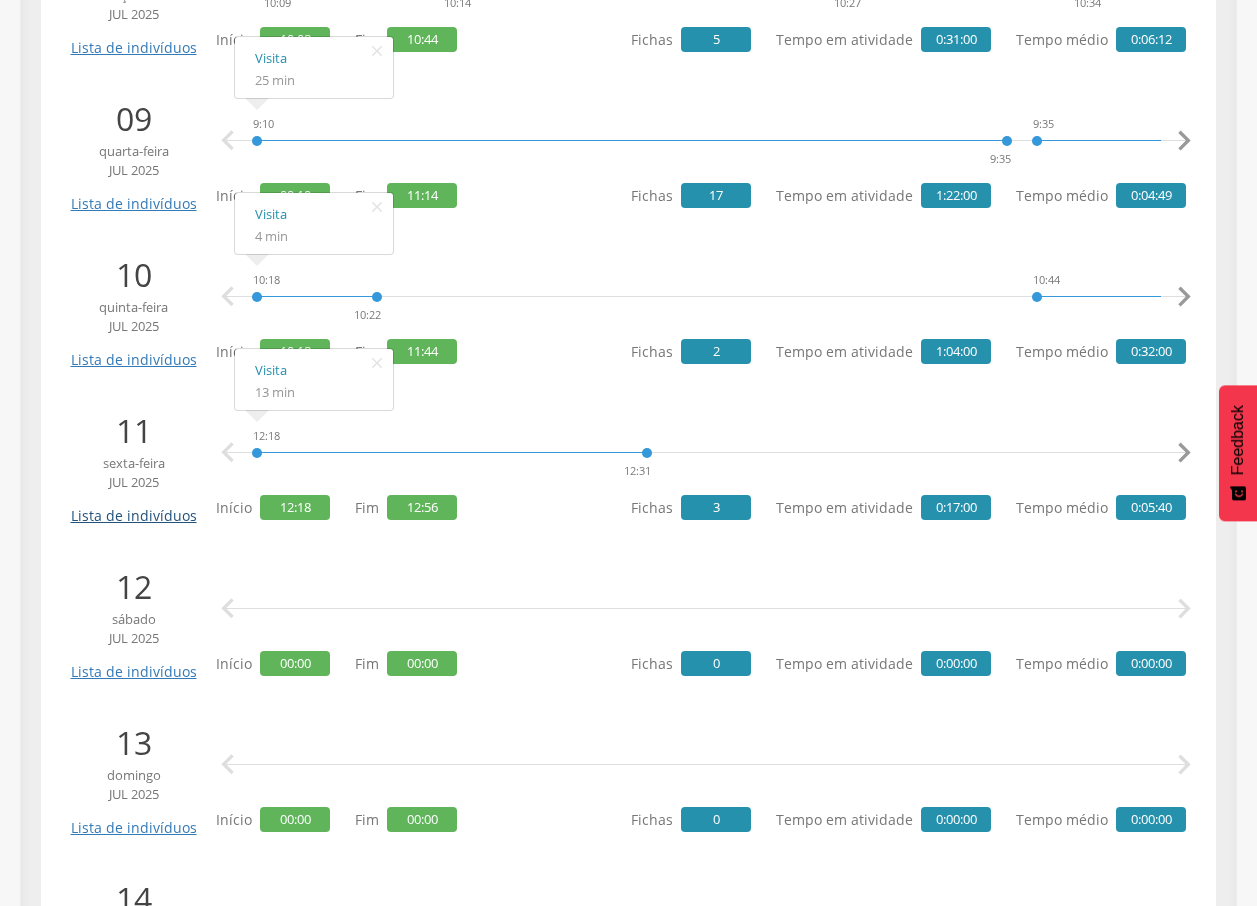 click on "Lista de indivíduos" at bounding box center (133, 508) 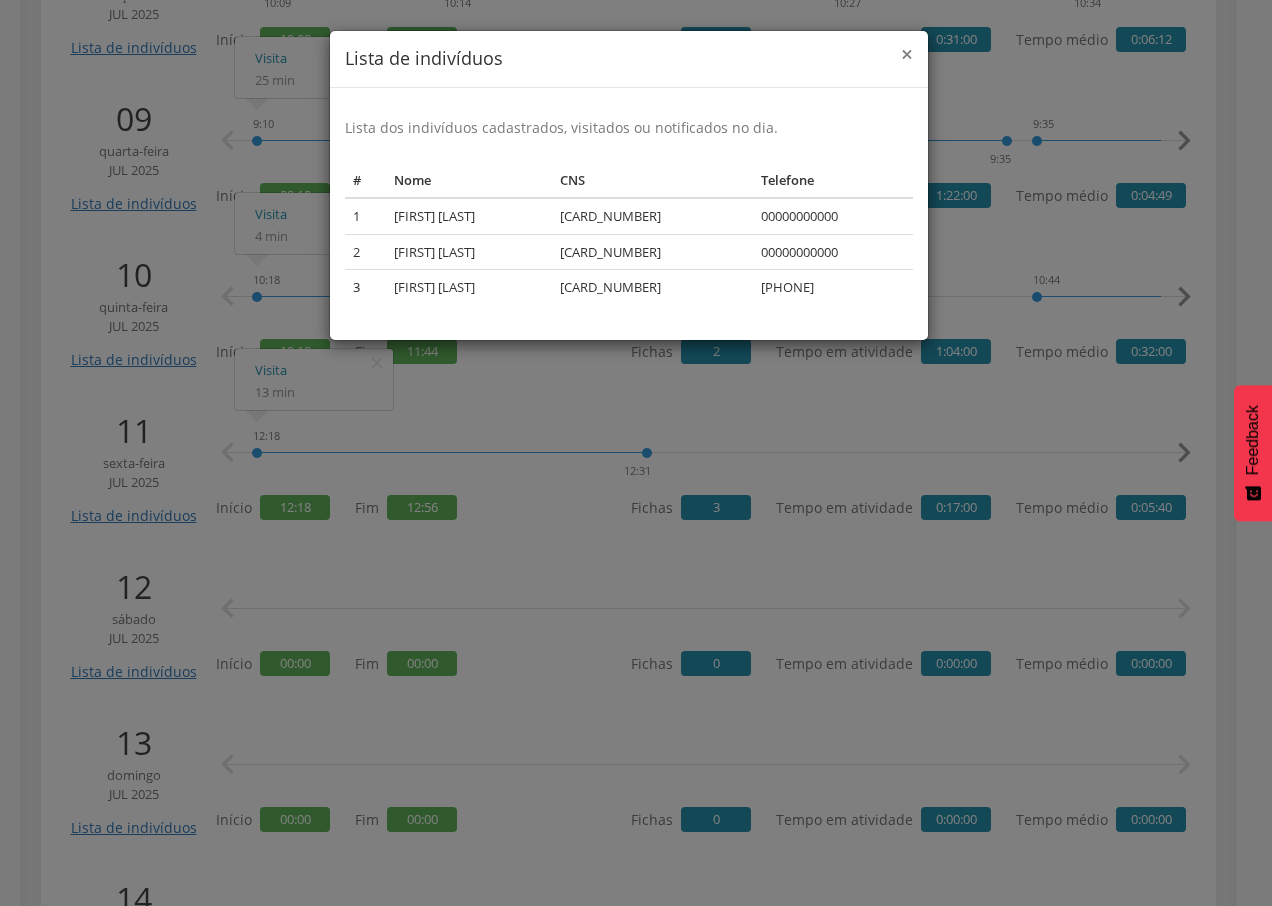 click on "×" at bounding box center [907, 54] 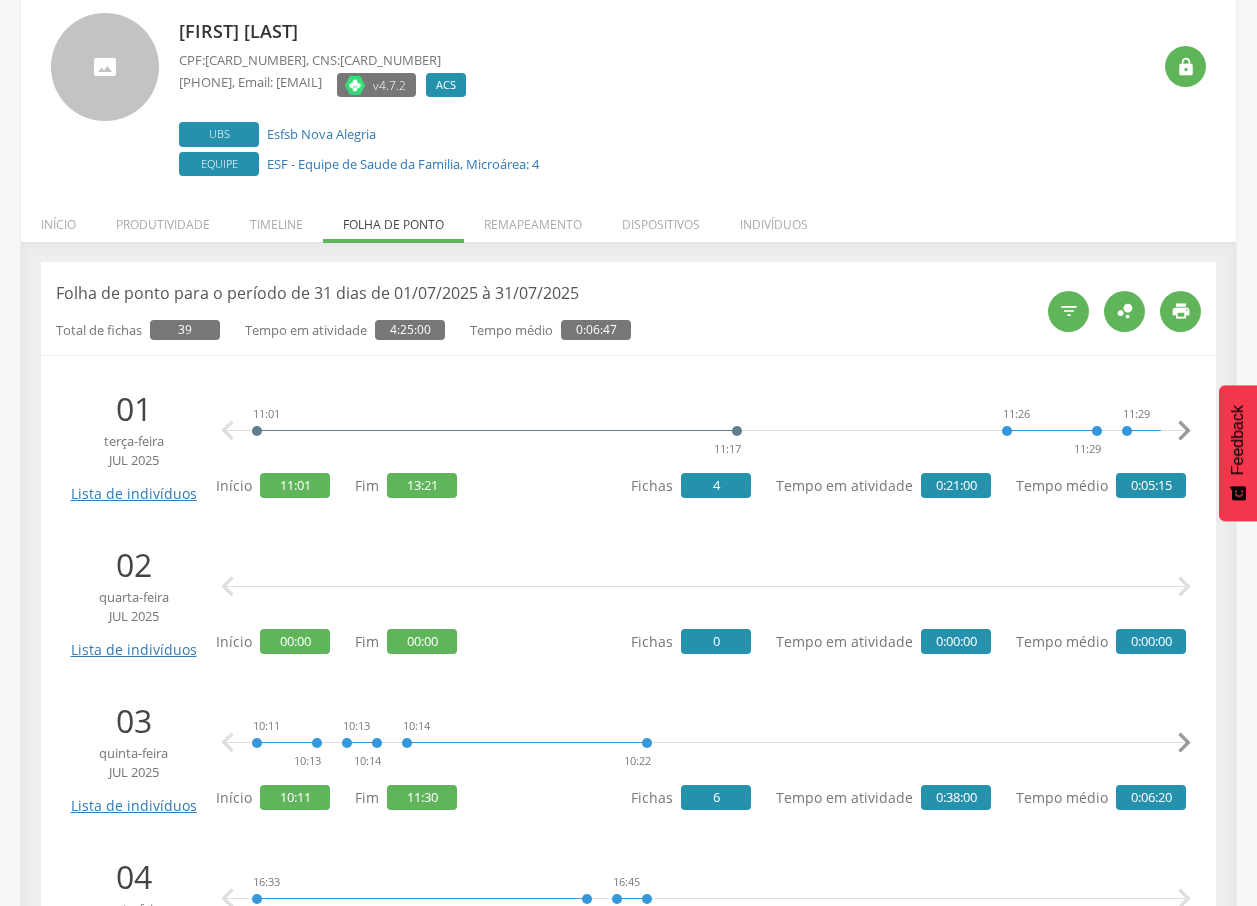 scroll, scrollTop: 0, scrollLeft: 0, axis: both 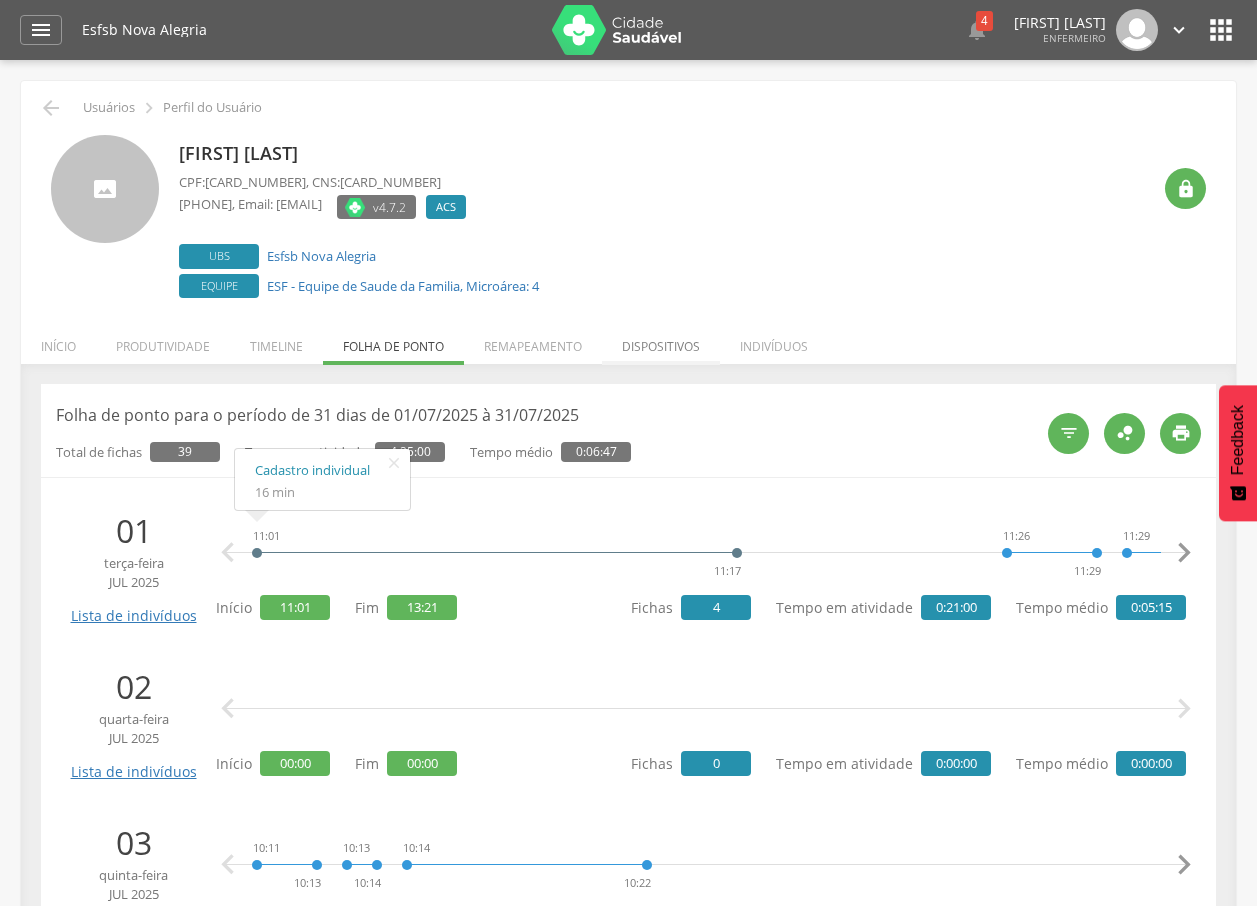 click on "Dispositivos" at bounding box center (661, 341) 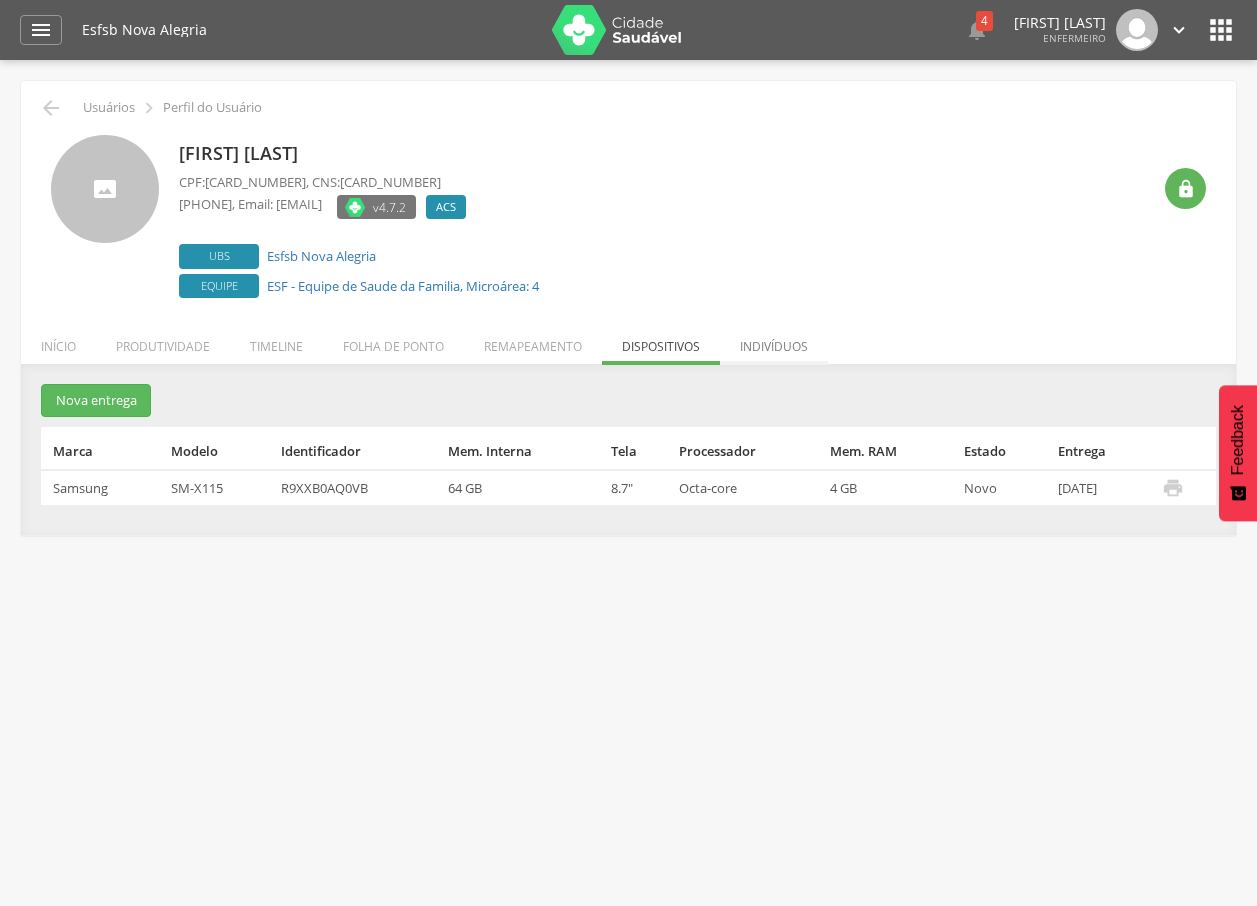click on "Indivíduos" at bounding box center [774, 341] 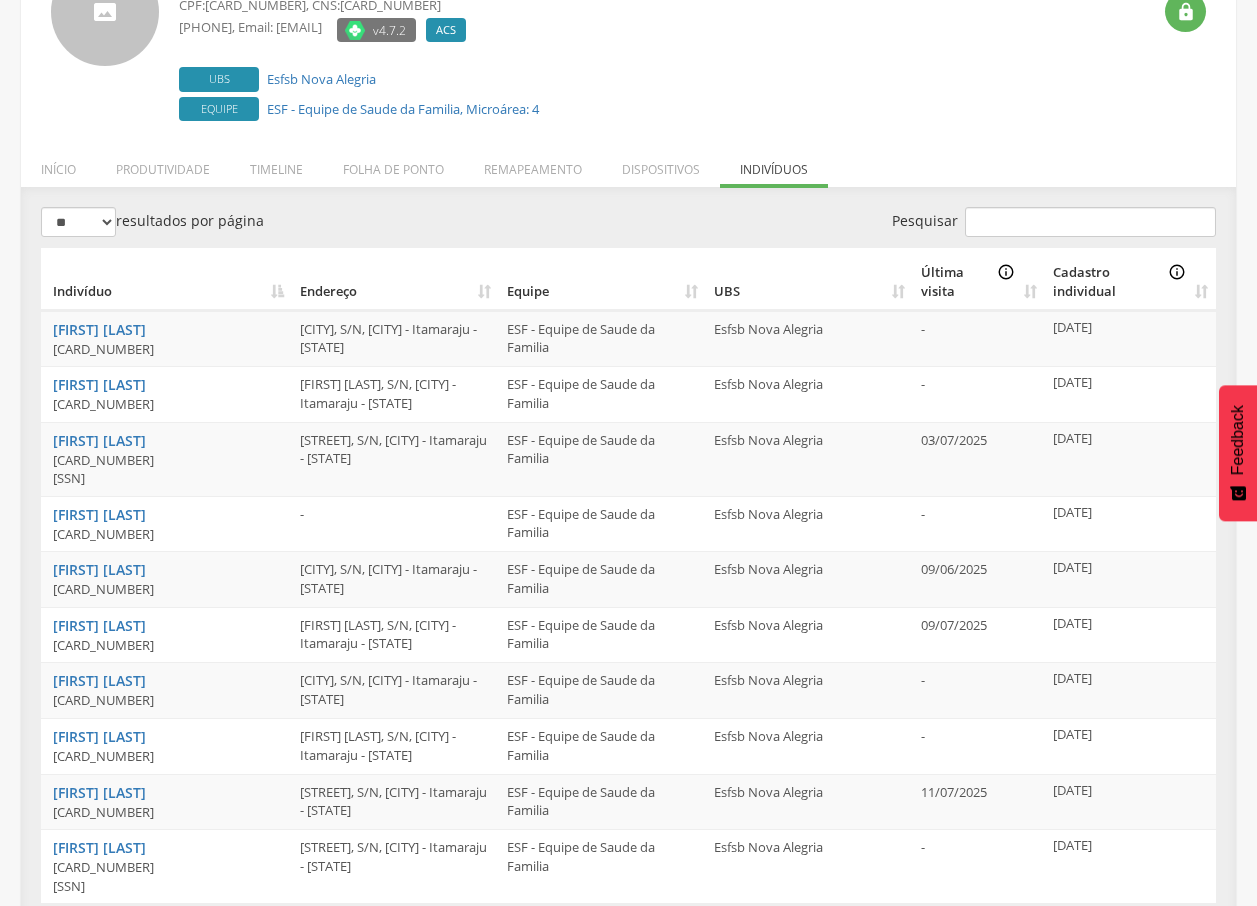 scroll, scrollTop: 200, scrollLeft: 0, axis: vertical 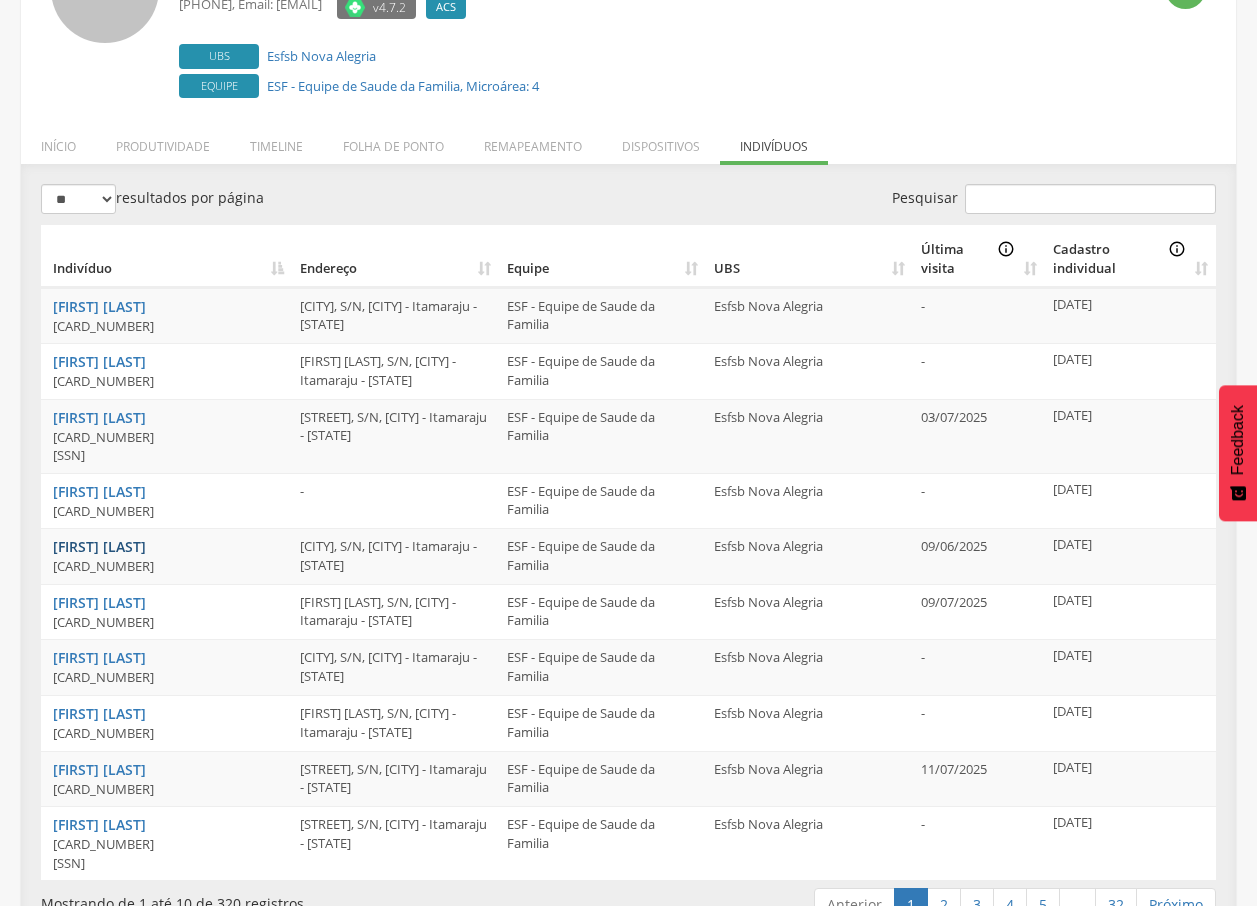 click on "Adenir Santana Pinto" at bounding box center [99, 546] 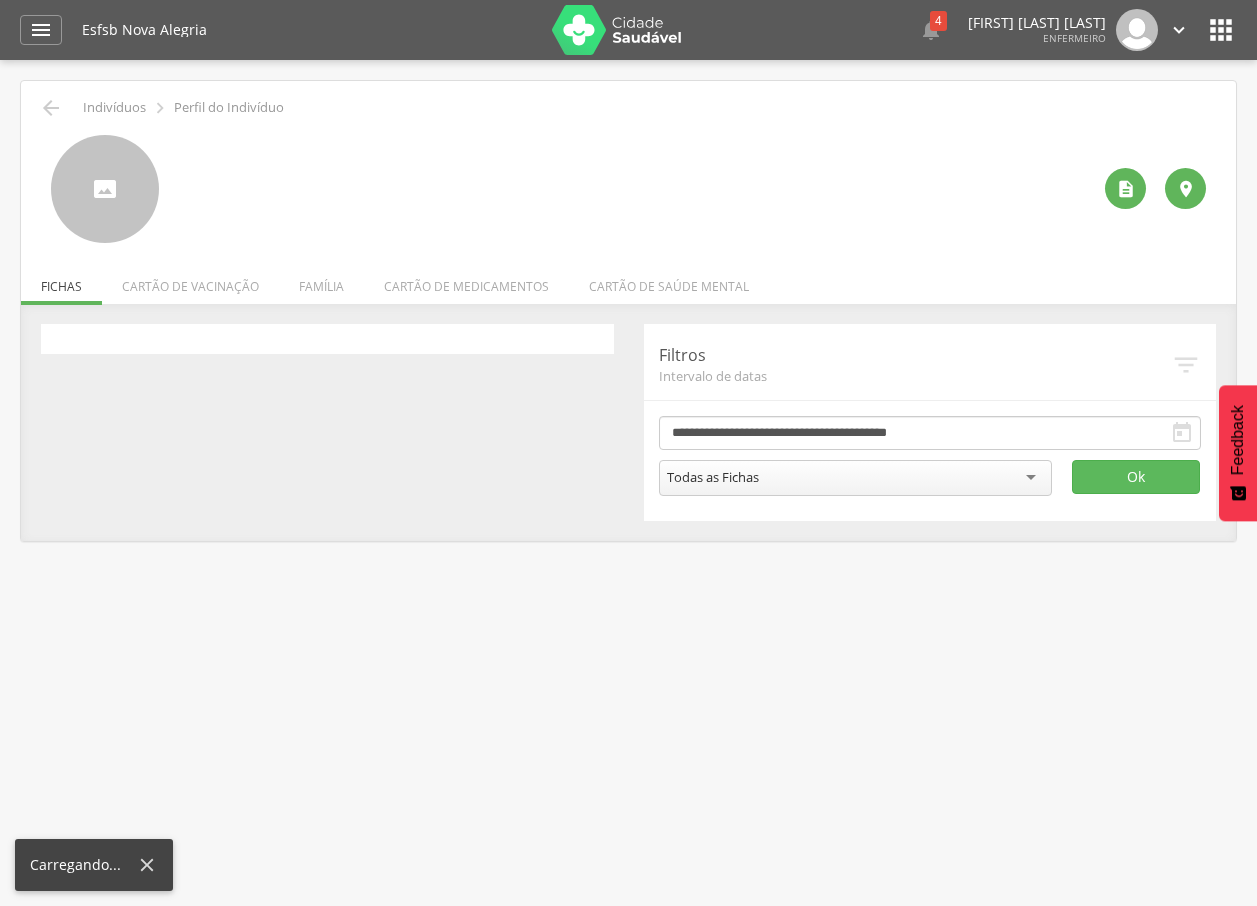 scroll, scrollTop: 0, scrollLeft: 0, axis: both 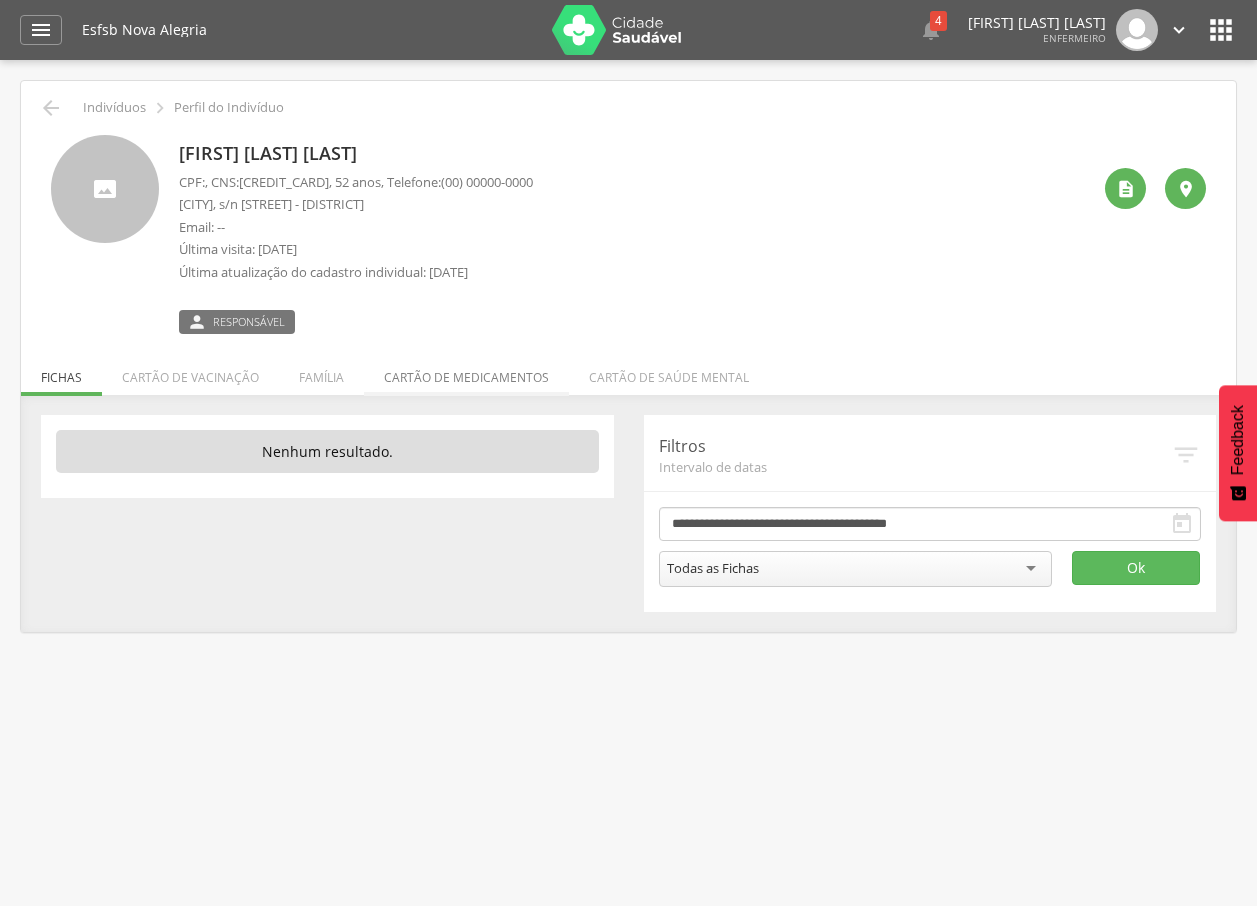 click on "Cartão de medicamentos" at bounding box center (466, 372) 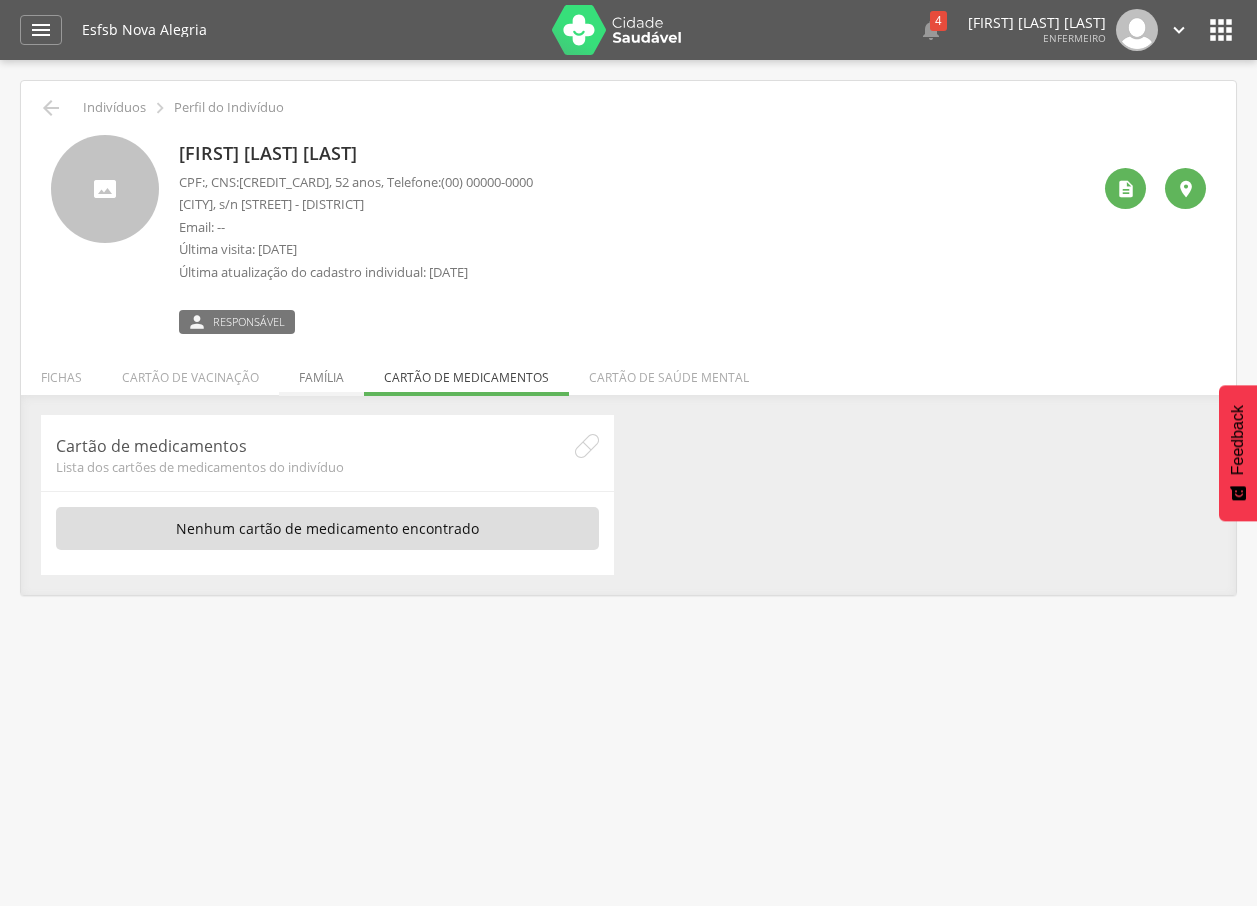 click on "Família" at bounding box center (321, 372) 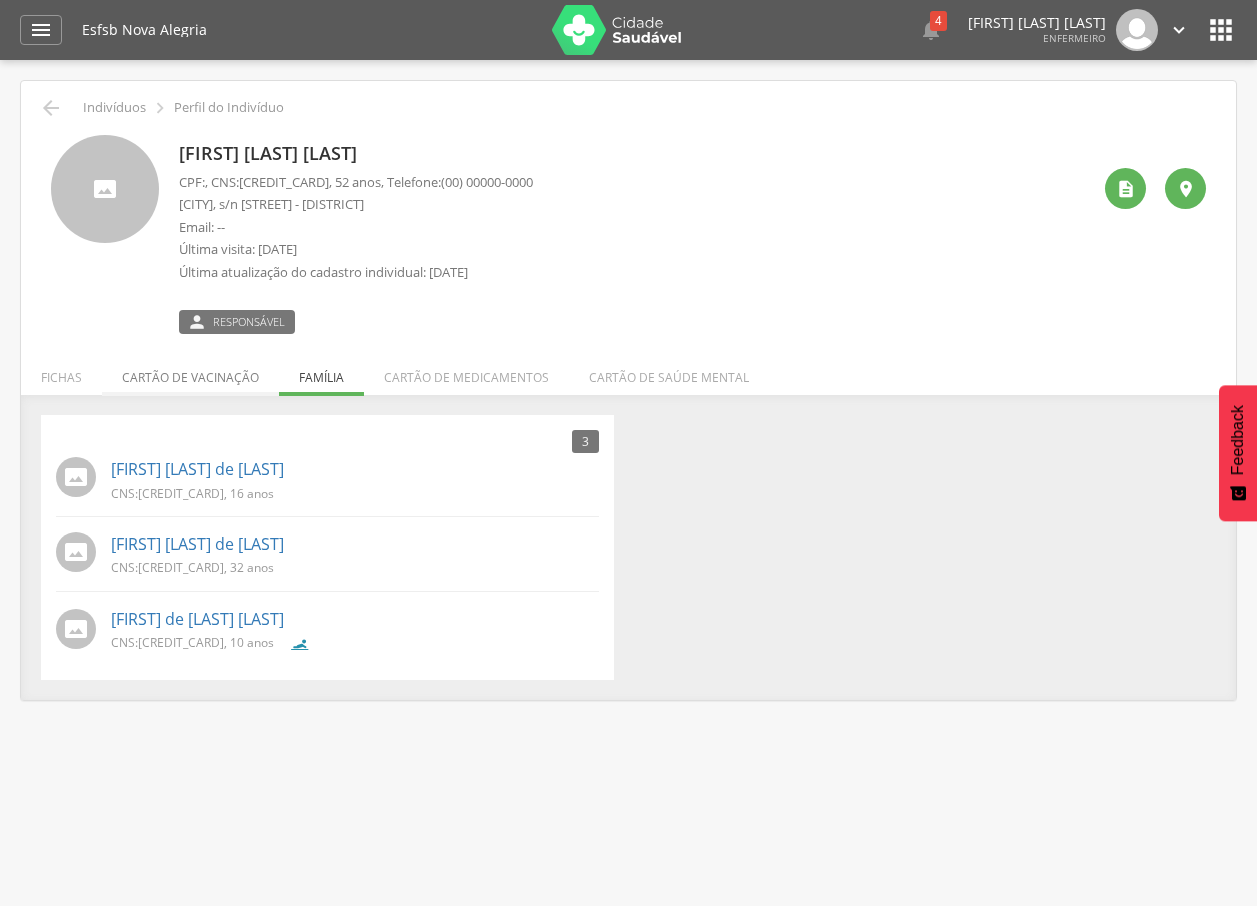 click on "Cartão de vacinação" at bounding box center [190, 372] 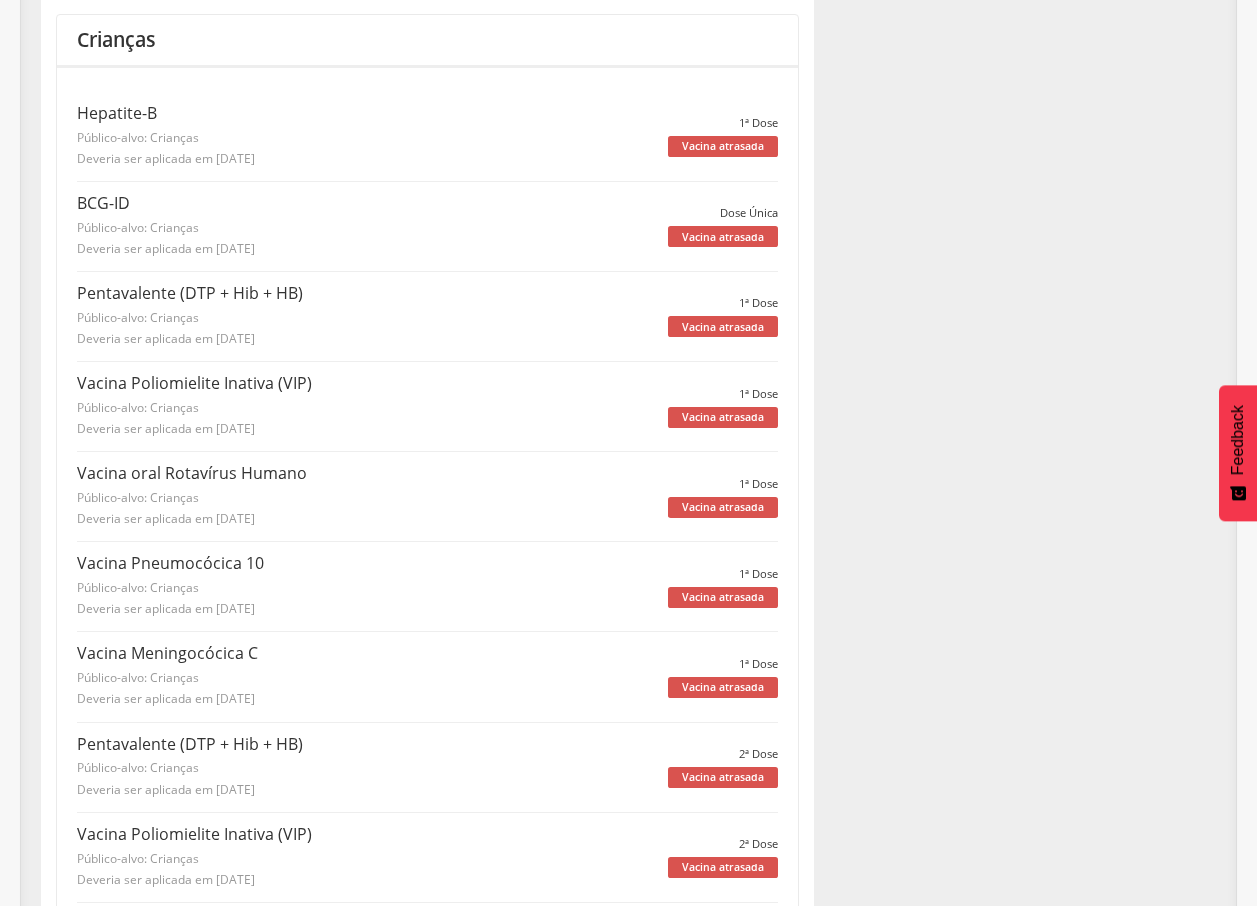 scroll, scrollTop: 0, scrollLeft: 0, axis: both 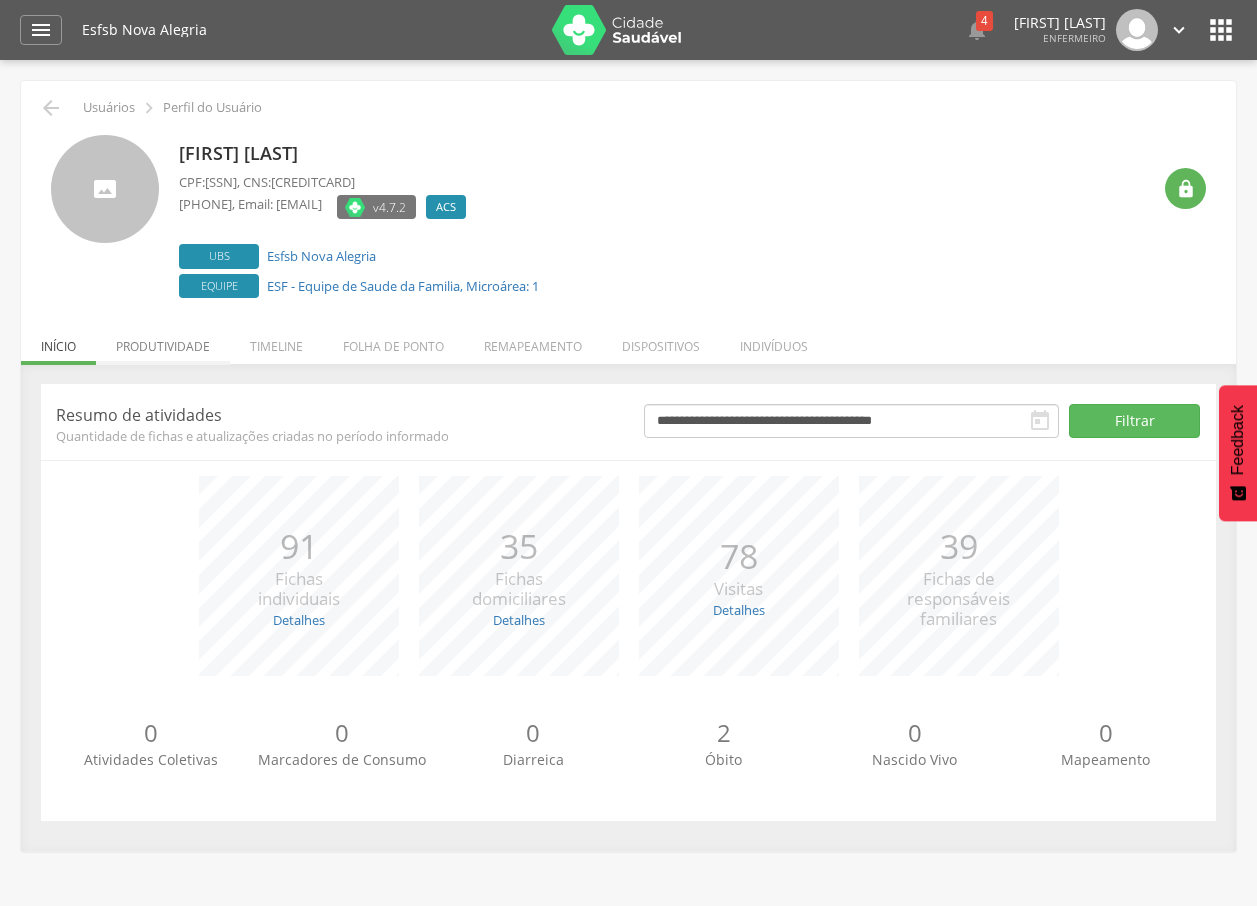 click on "Produtividade" at bounding box center (163, 341) 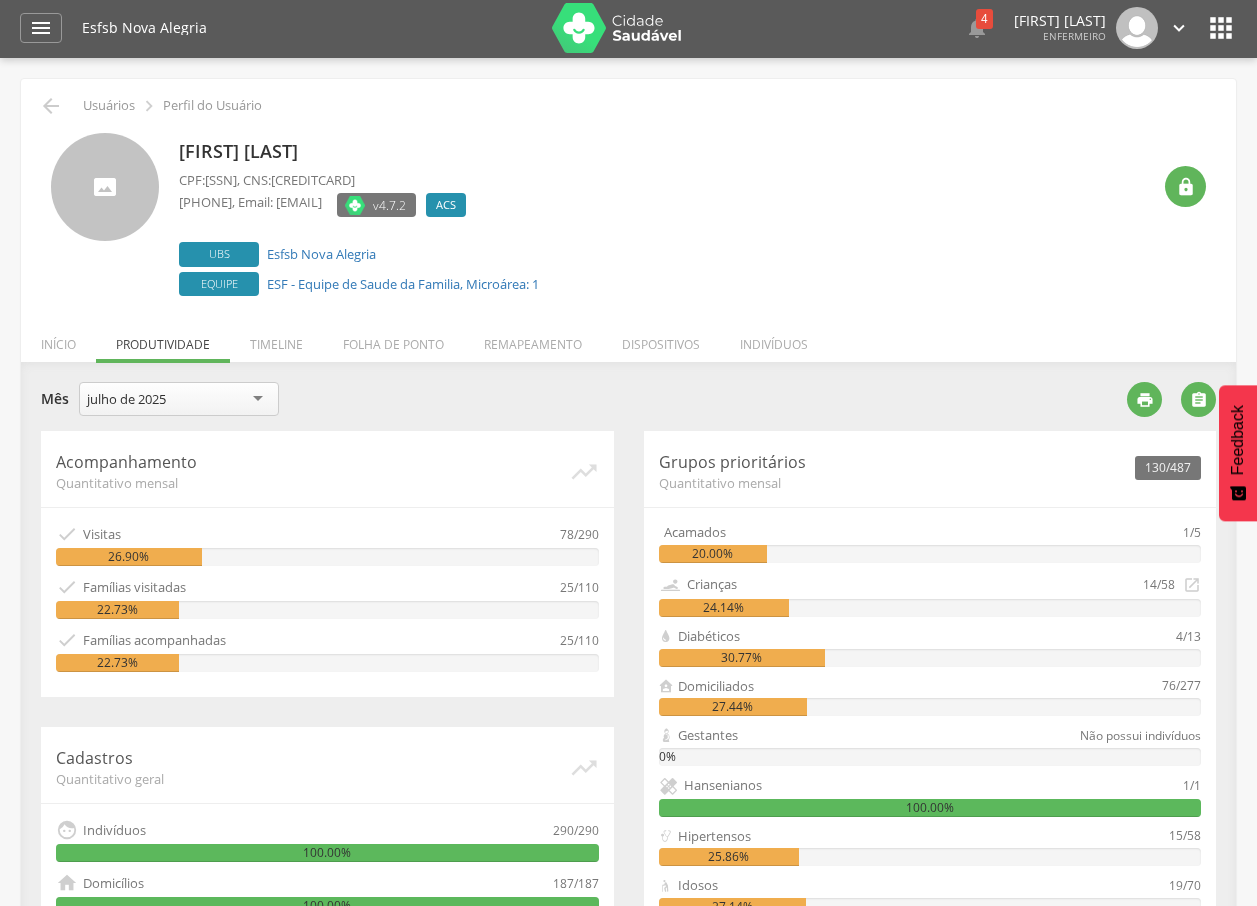 scroll, scrollTop: 0, scrollLeft: 0, axis: both 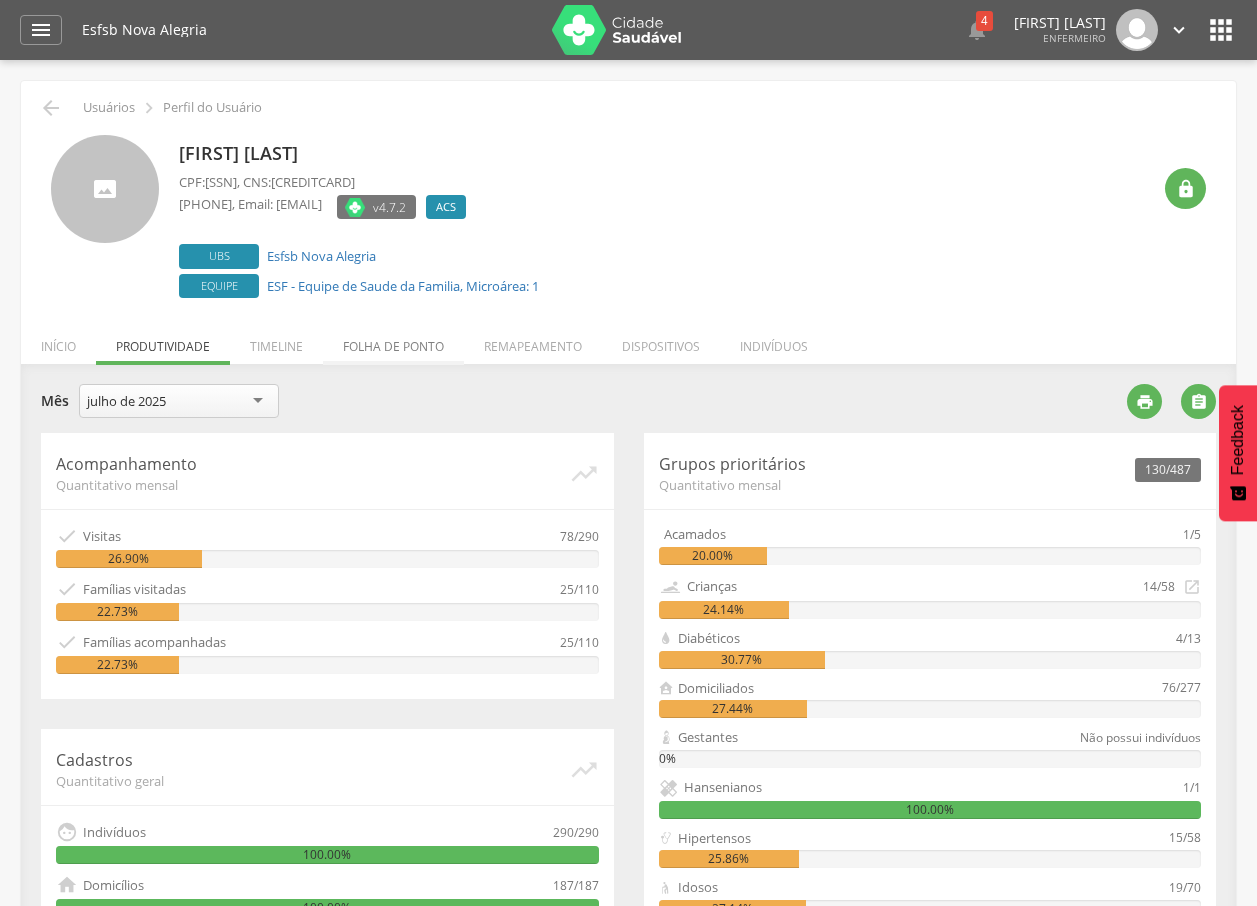 click on "Folha de ponto" at bounding box center [393, 341] 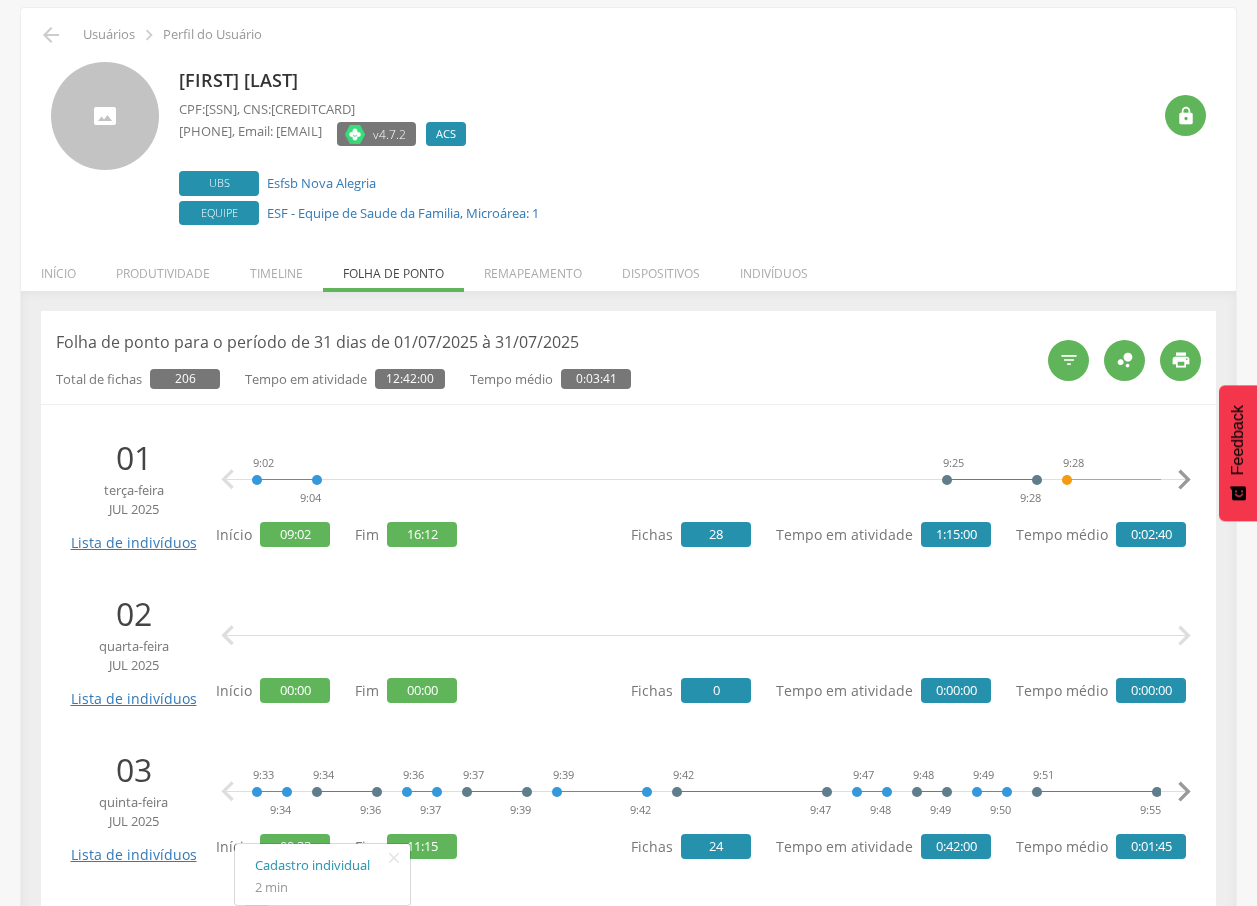 scroll, scrollTop: 0, scrollLeft: 0, axis: both 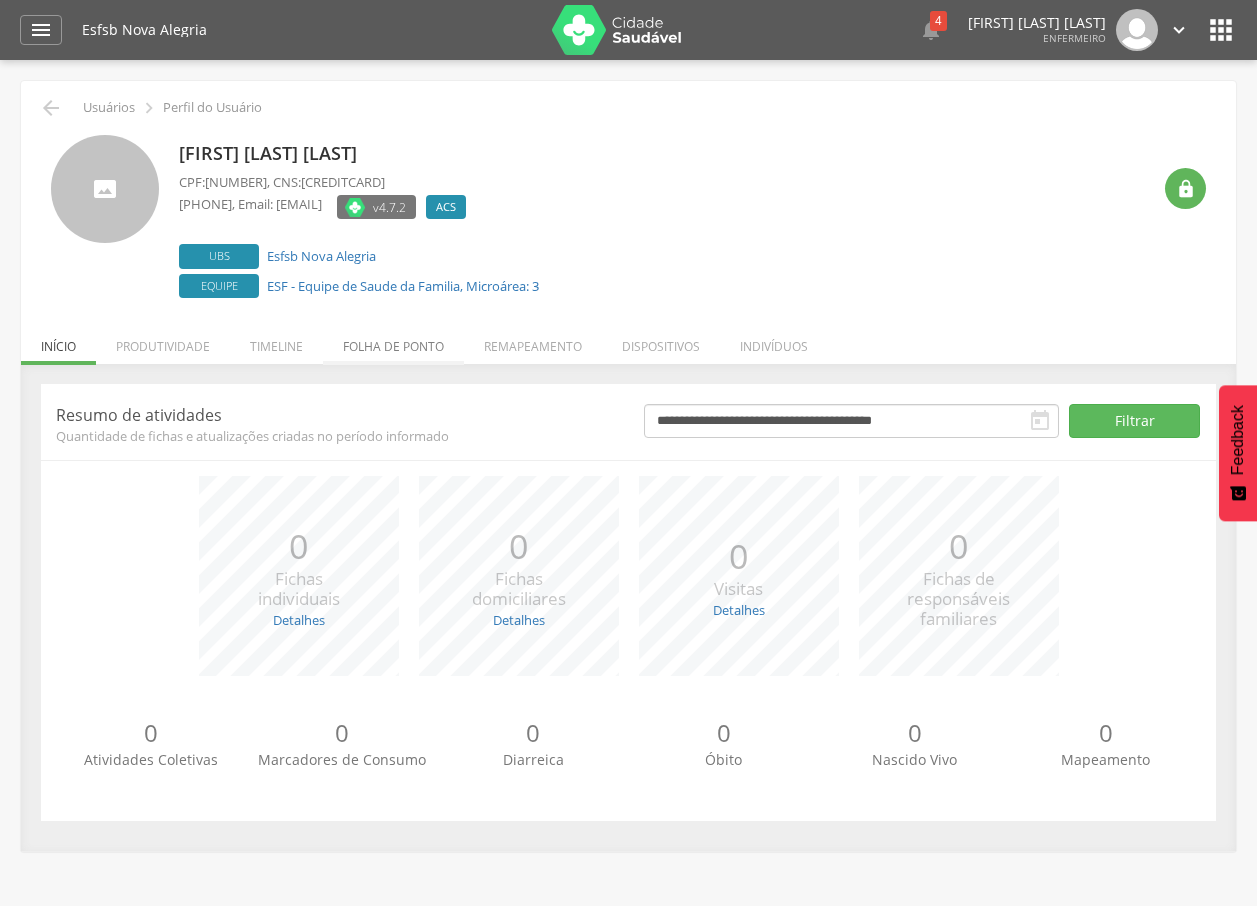click on "Folha de ponto" at bounding box center [393, 341] 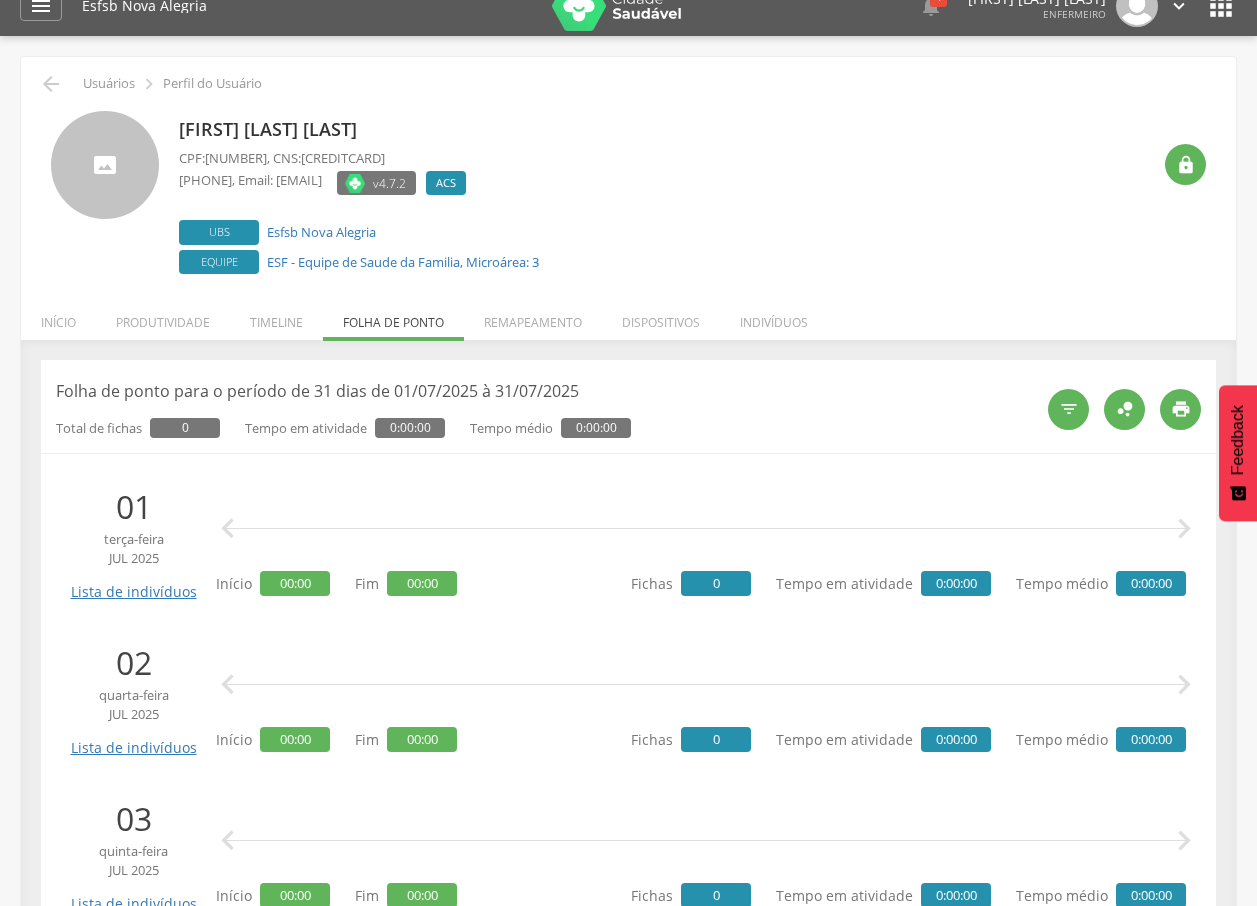 scroll, scrollTop: 0, scrollLeft: 0, axis: both 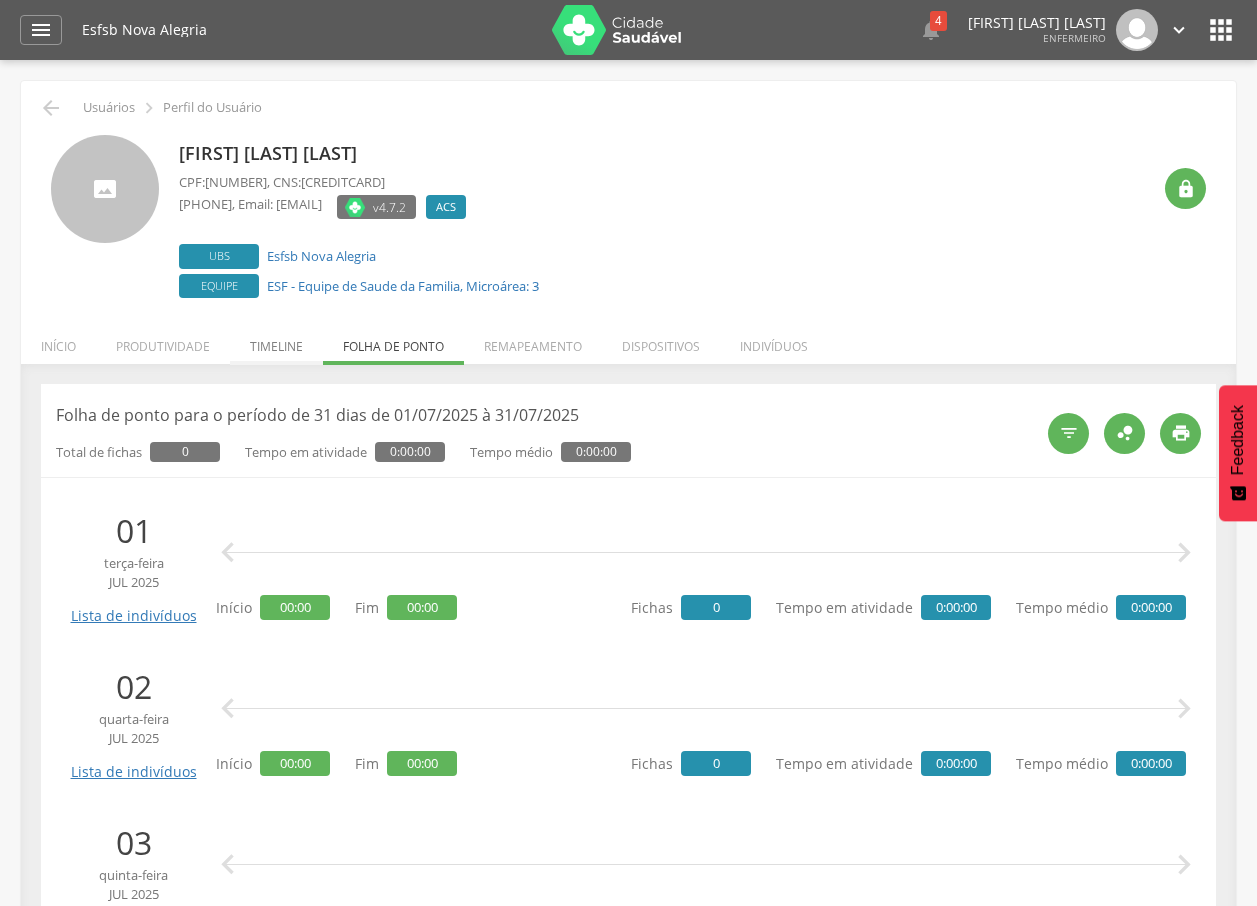 click on "Timeline" at bounding box center [276, 341] 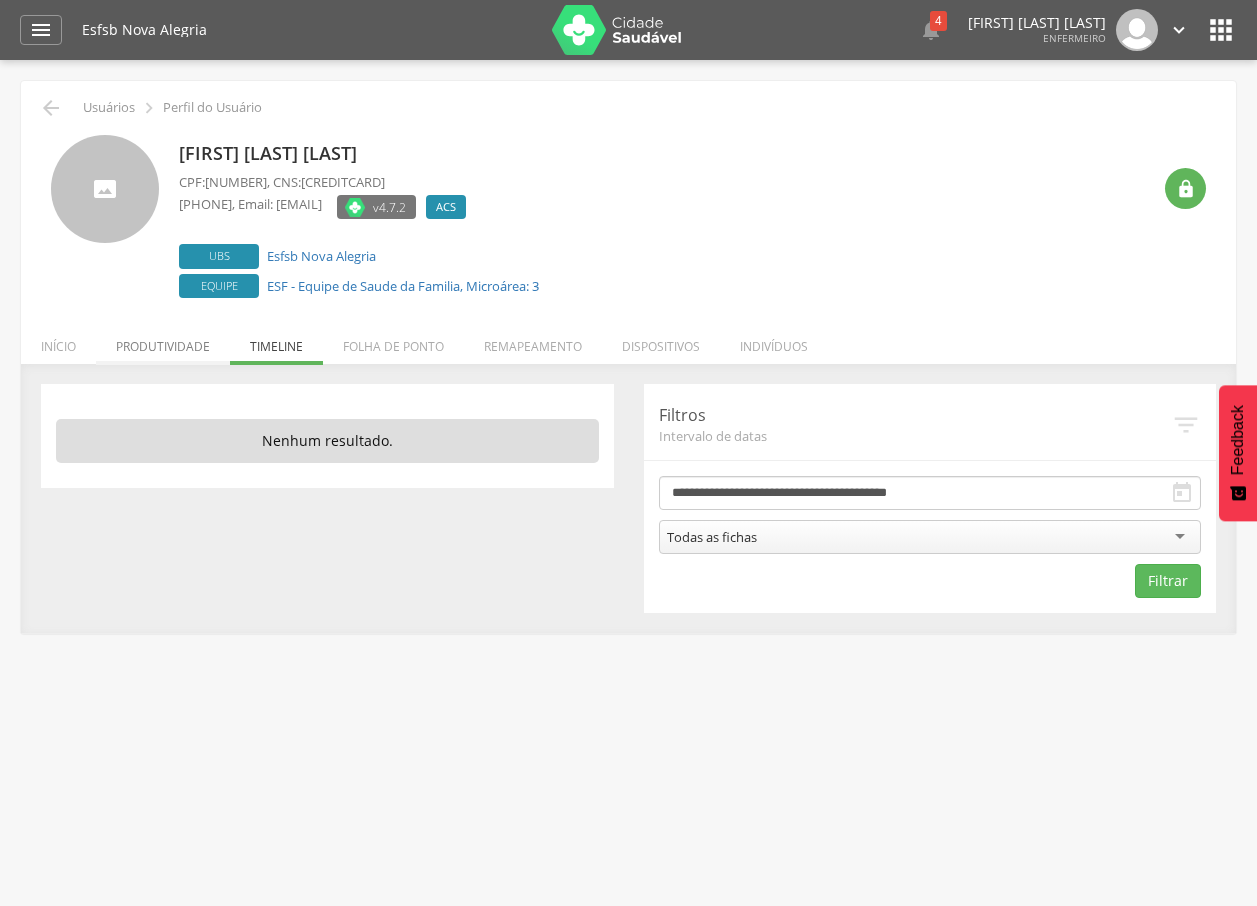 click on "Produtividade" at bounding box center (163, 341) 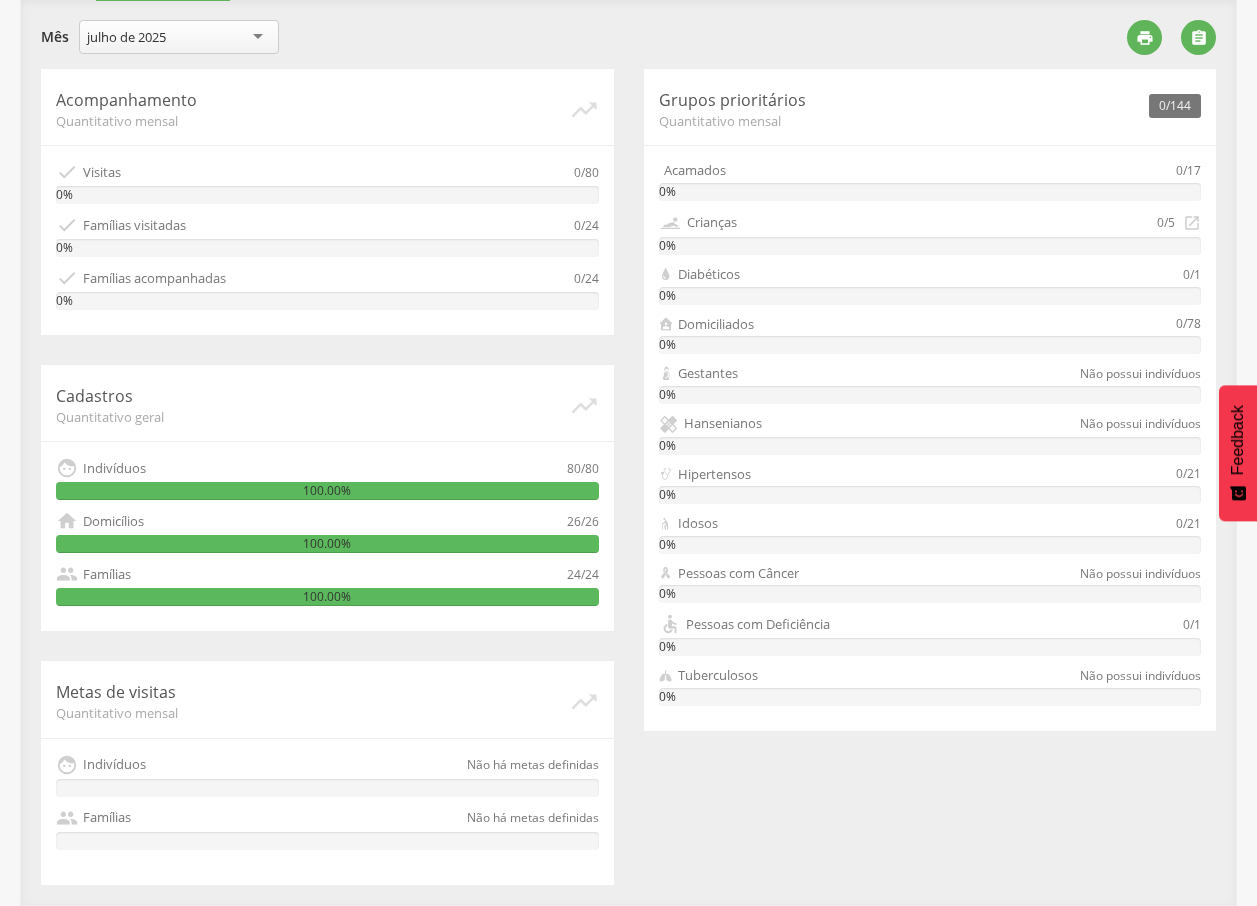 scroll, scrollTop: 0, scrollLeft: 0, axis: both 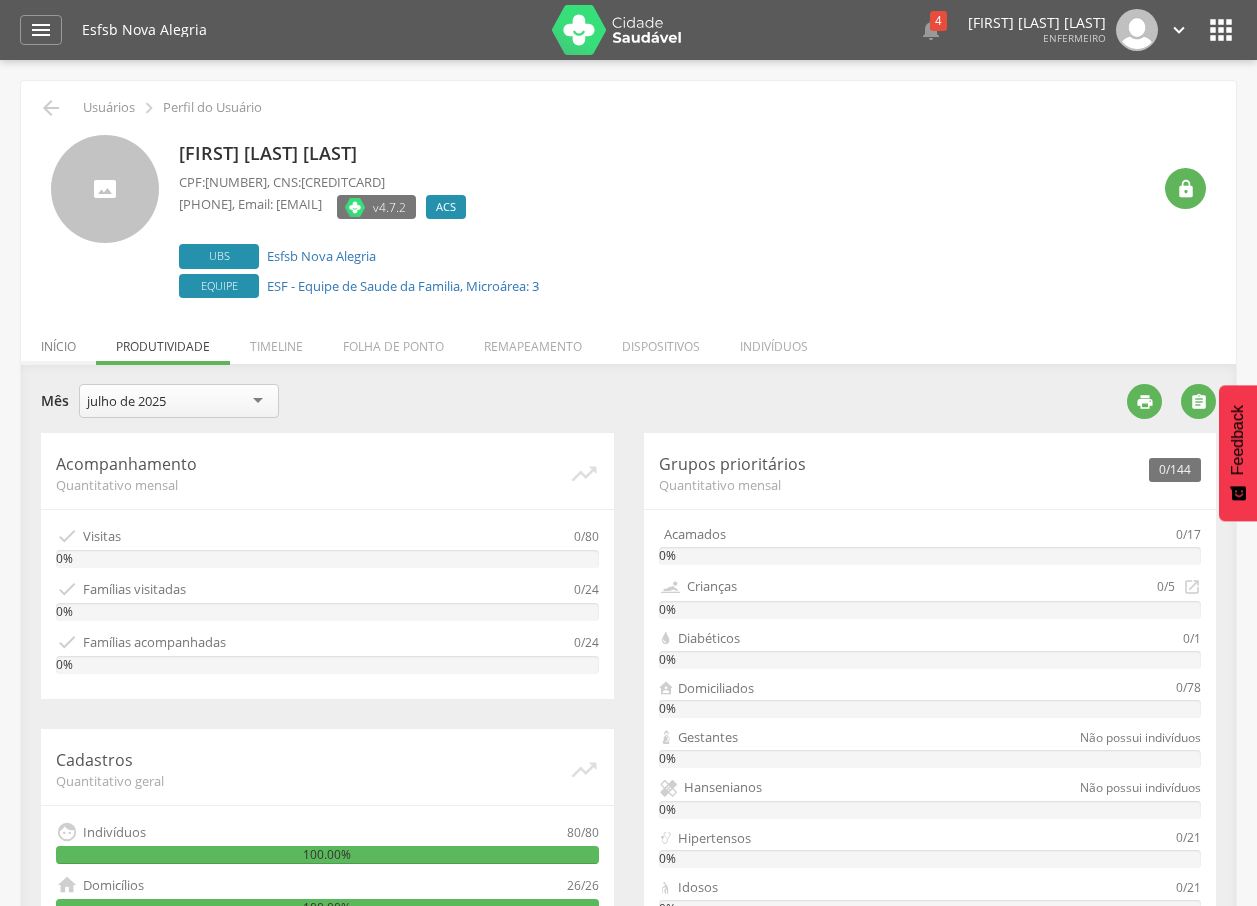 click on "Início" at bounding box center [58, 341] 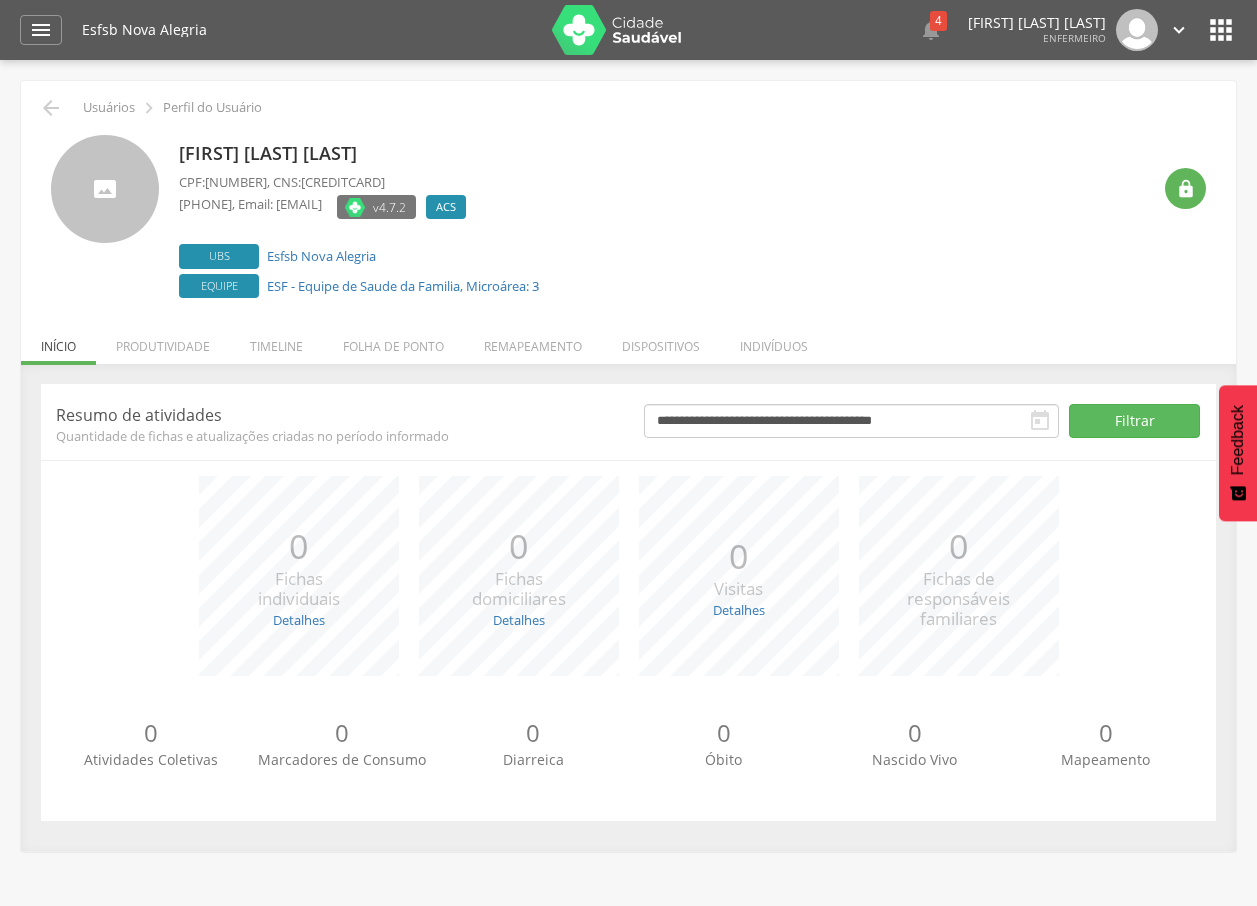 click on "" at bounding box center [1040, 421] 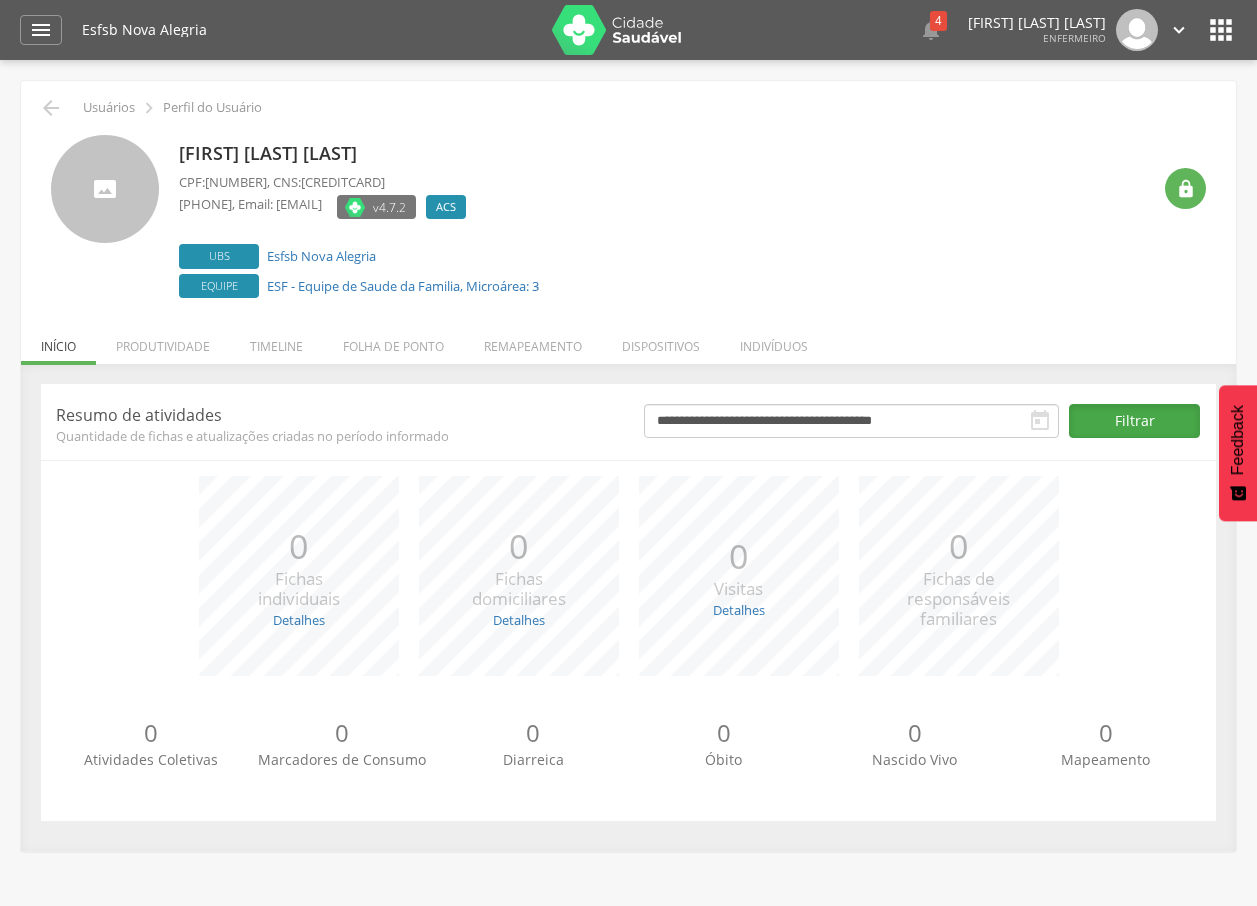click on "Filtrar" at bounding box center (1135, 421) 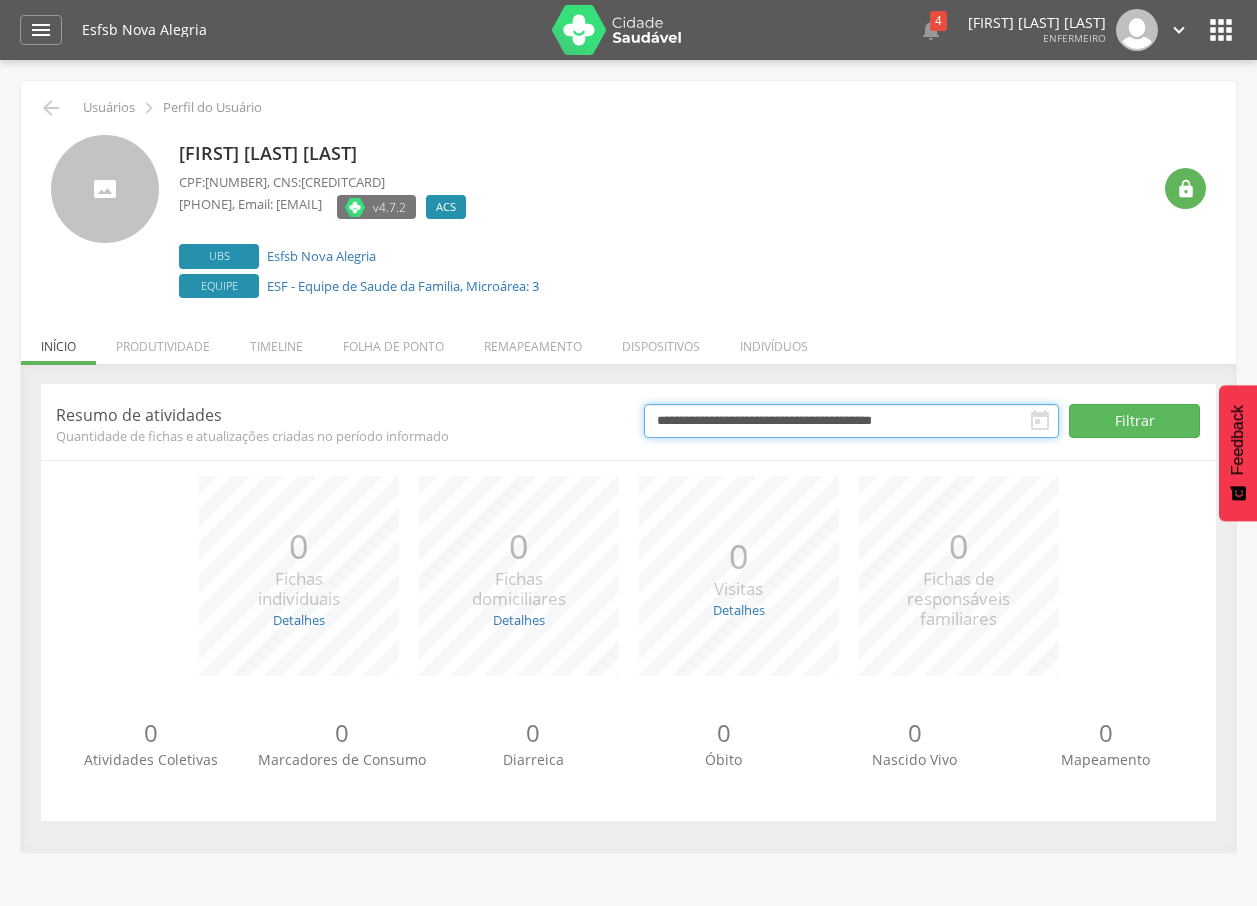click on "**********" at bounding box center [851, 421] 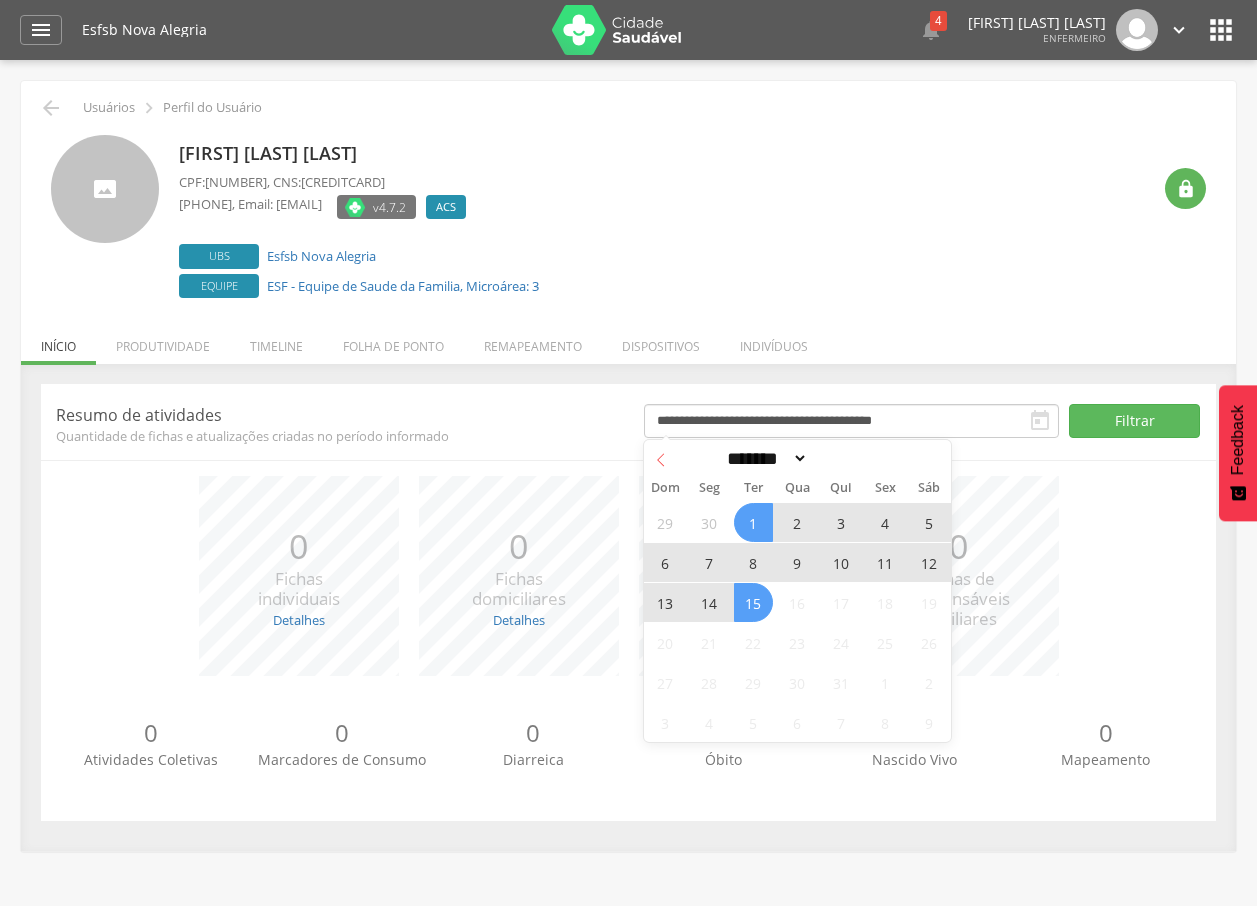 click at bounding box center (661, 457) 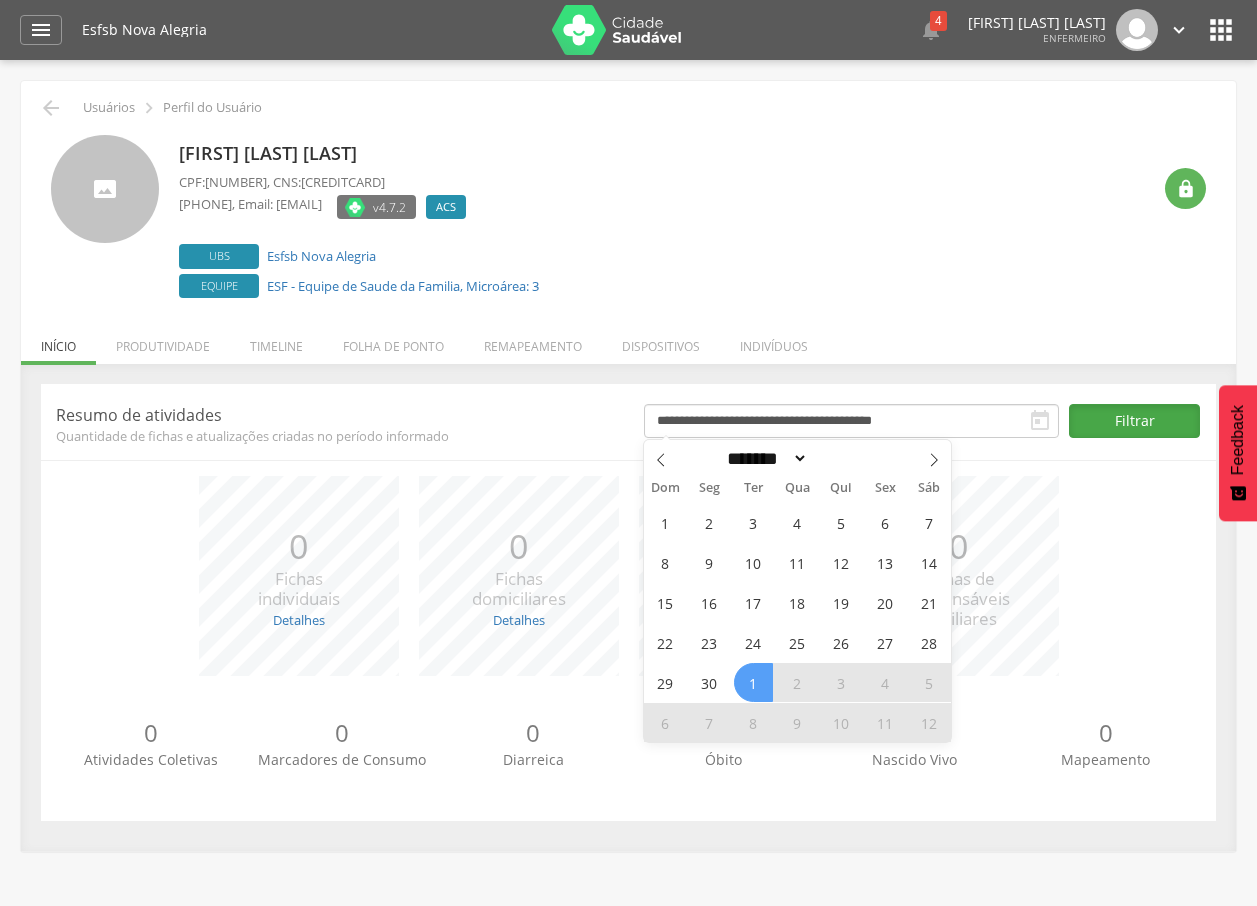click on "Filtrar" at bounding box center [1135, 421] 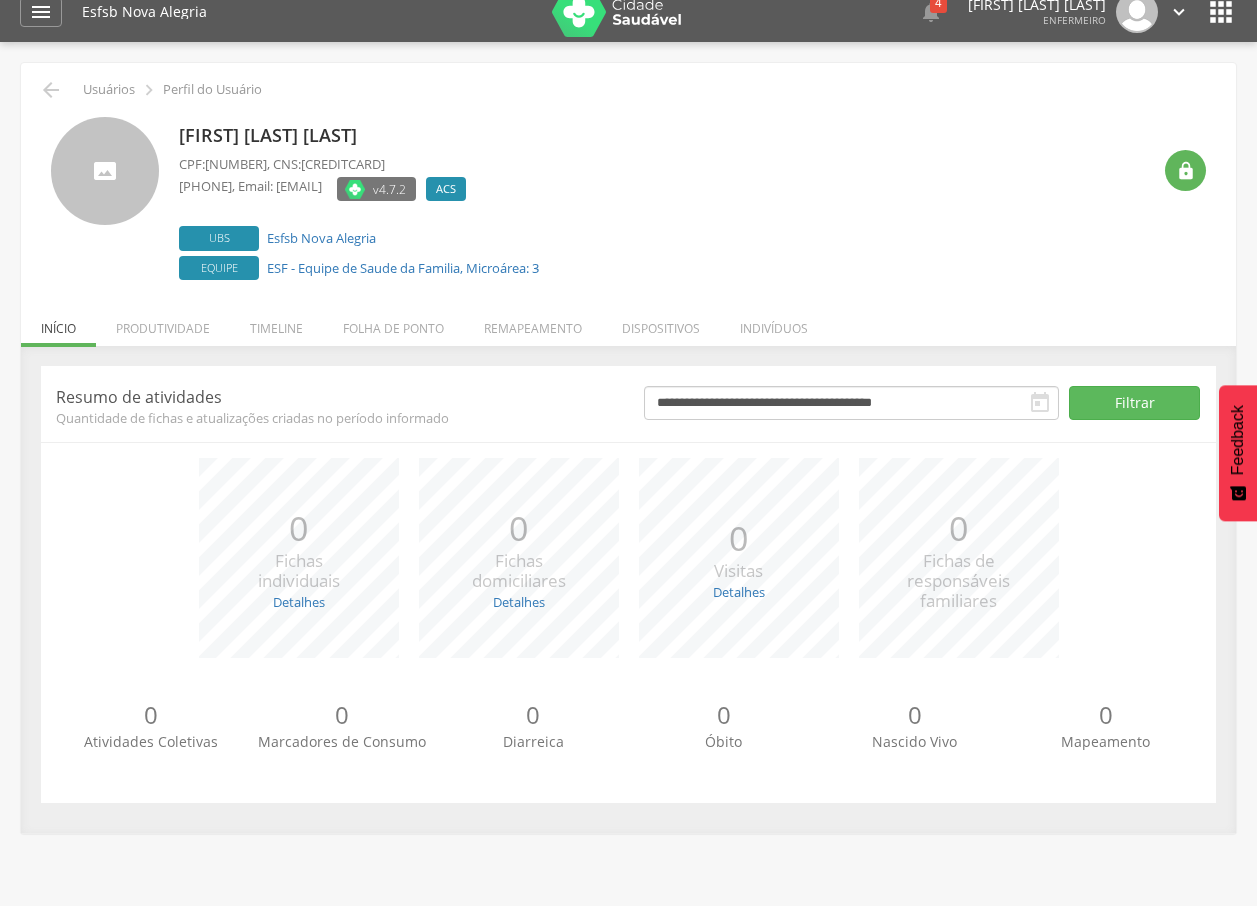 scroll, scrollTop: 0, scrollLeft: 0, axis: both 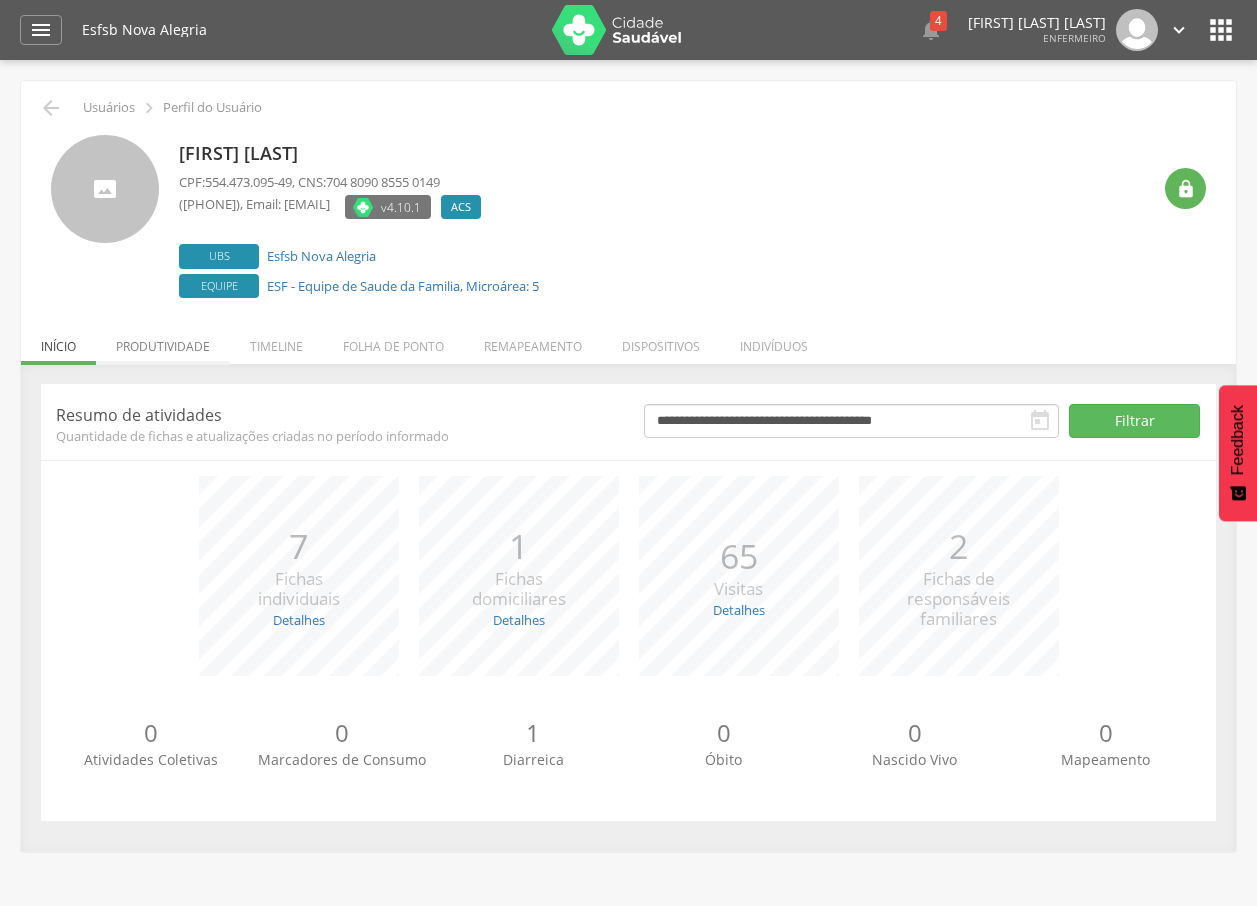 click on "Produtividade" at bounding box center [163, 341] 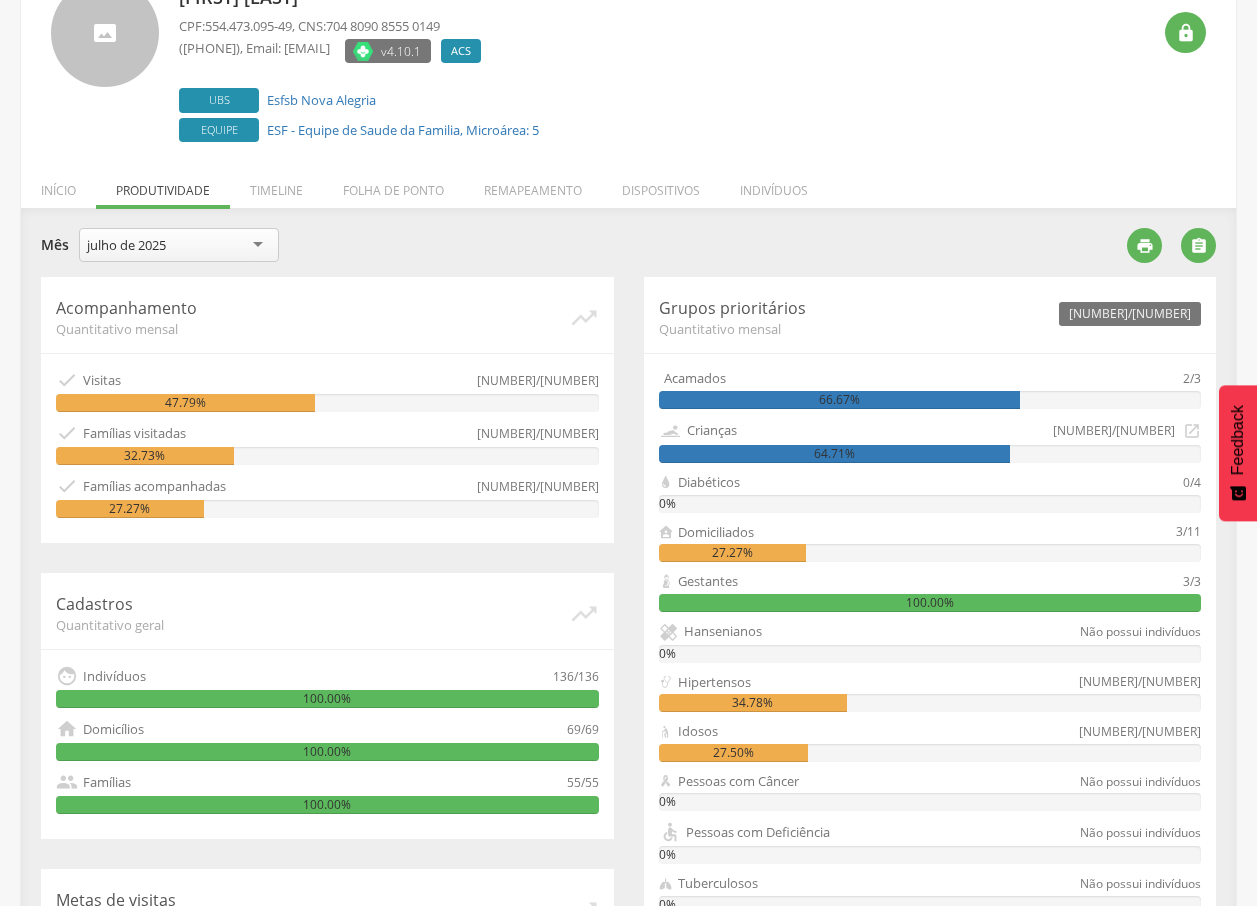 scroll, scrollTop: 0, scrollLeft: 0, axis: both 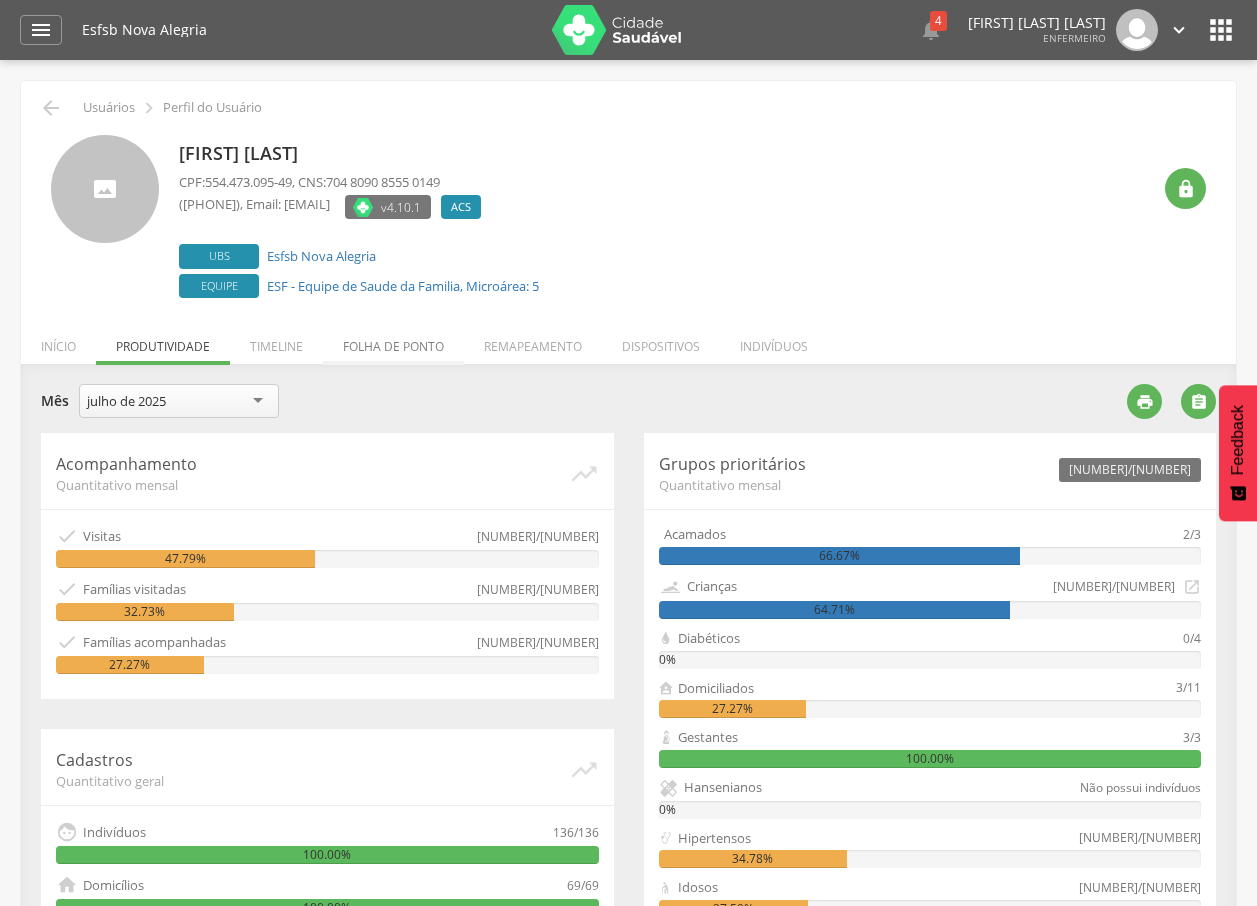 click on "Folha de ponto" at bounding box center (393, 341) 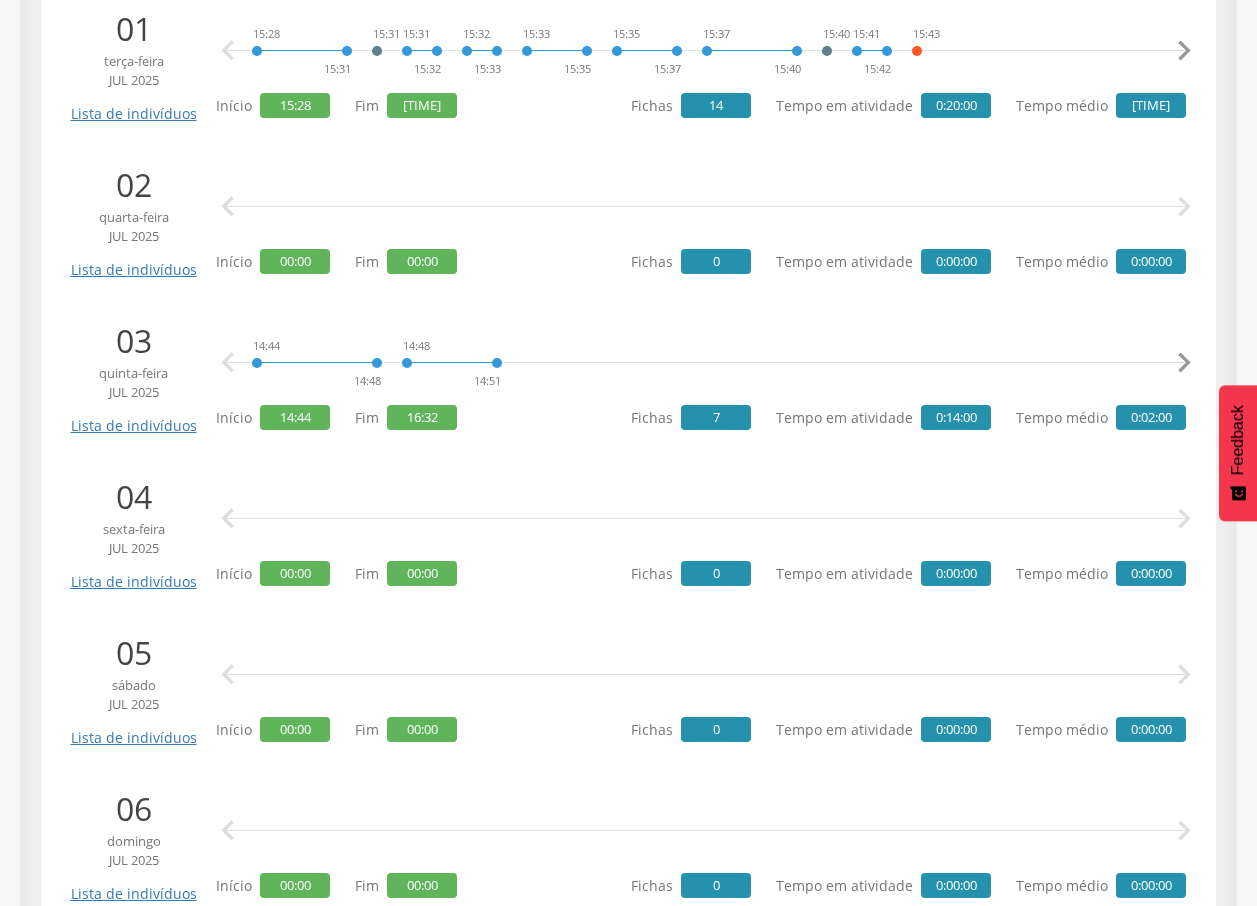 scroll, scrollTop: 500, scrollLeft: 0, axis: vertical 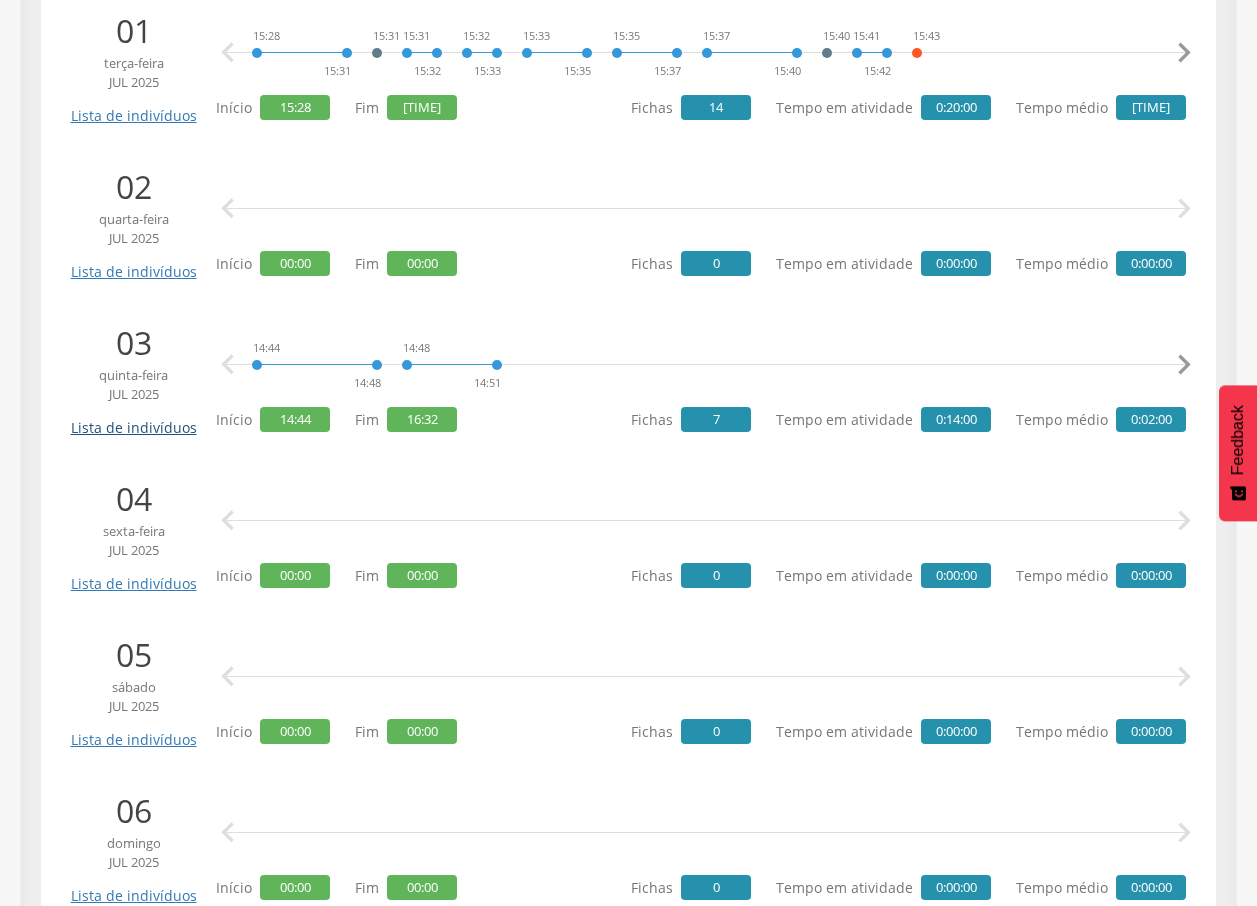 click on "Lista de indivíduos" at bounding box center (133, 420) 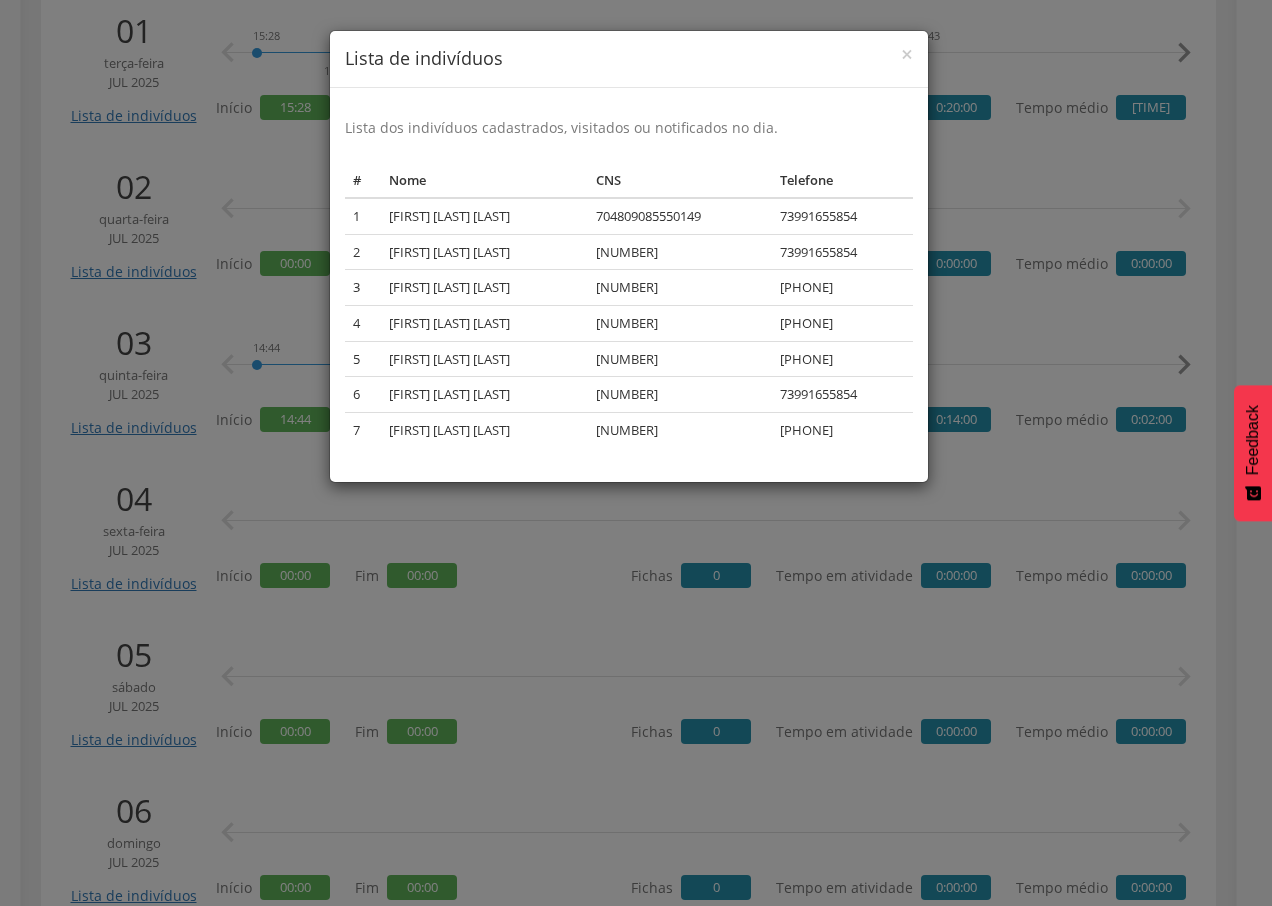 click on "×
Lista de indivíduos
Lista dos indivíduos cadastrados, visitados ou notificados no dia.
#
Nome
CNS
Telefone
1 Dimalia Marques Carneiro Novais 704809085550149 73991655854 2 Etelvina Jesus dos Santos 898002737190128 73991655854 3 Givalto Pereira Novais 898003002035043 27997296838 4 Jose Pereira Novais 706408685323789 73991948430 5 Josevaldo dos Santos Novais 704604176729629 73991316932 6 Josue Pereira Novais 898004976316566 73991655854 7 Jucineide Brigido da Costa 700507763710454 27997296838" at bounding box center [636, 453] 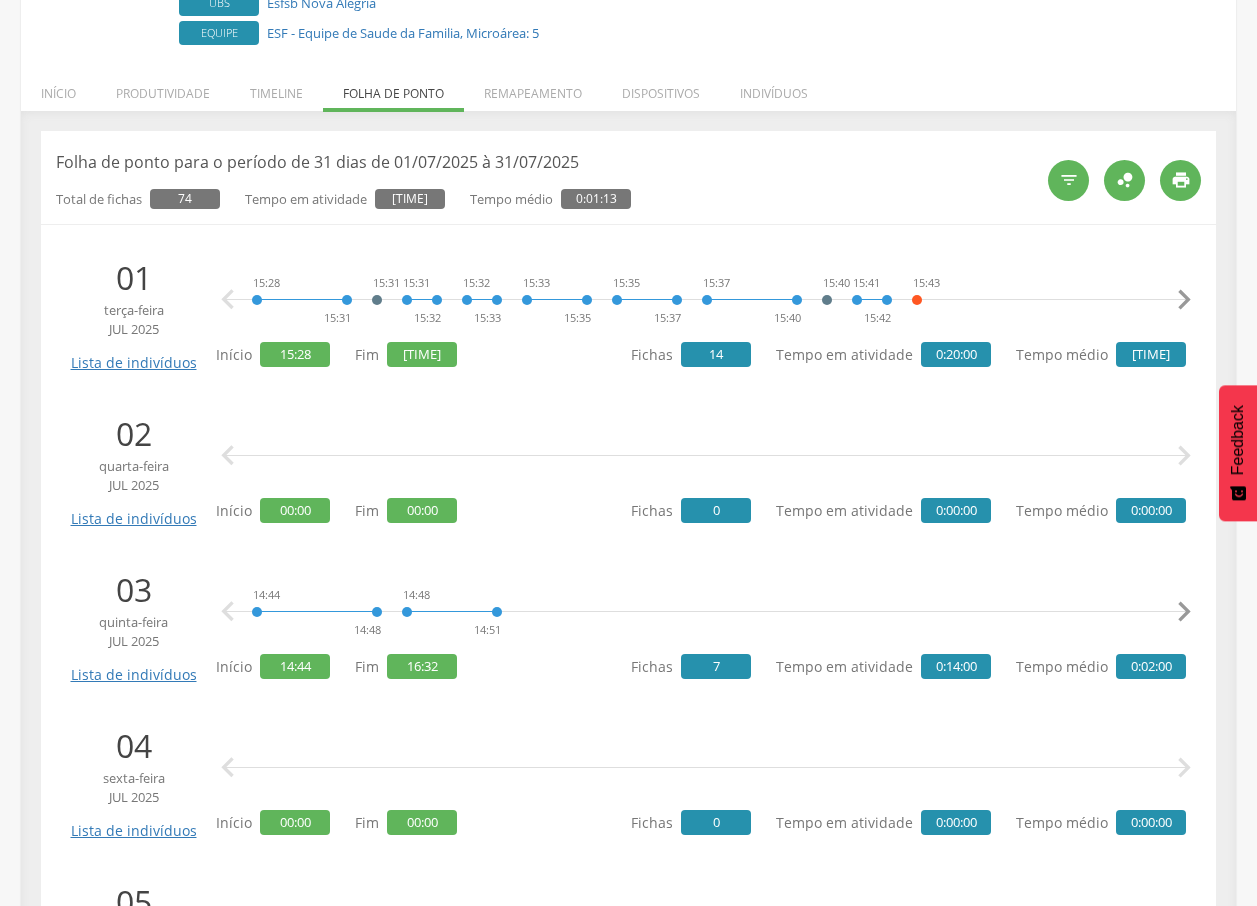 scroll, scrollTop: 300, scrollLeft: 0, axis: vertical 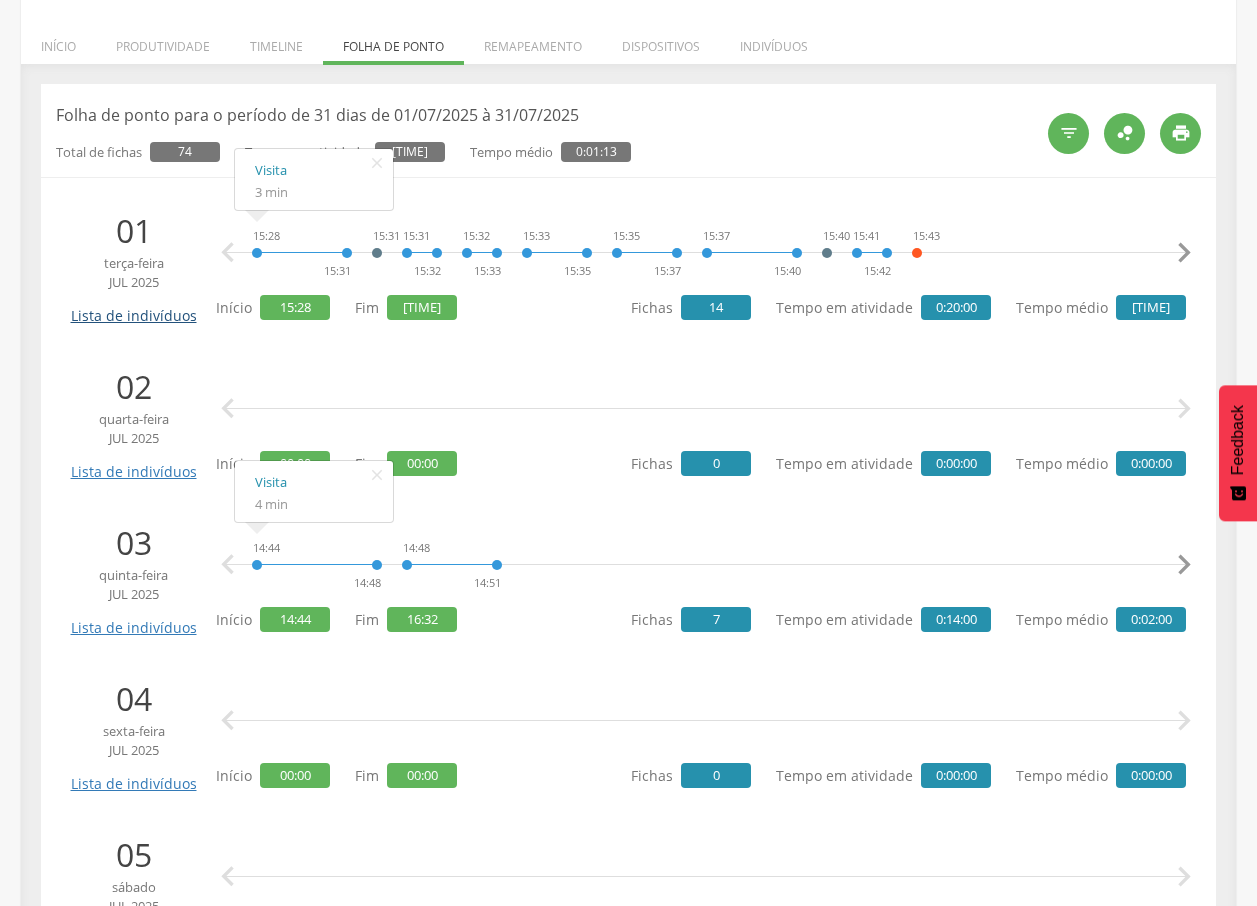 click on "Lista de indivíduos" at bounding box center [133, 308] 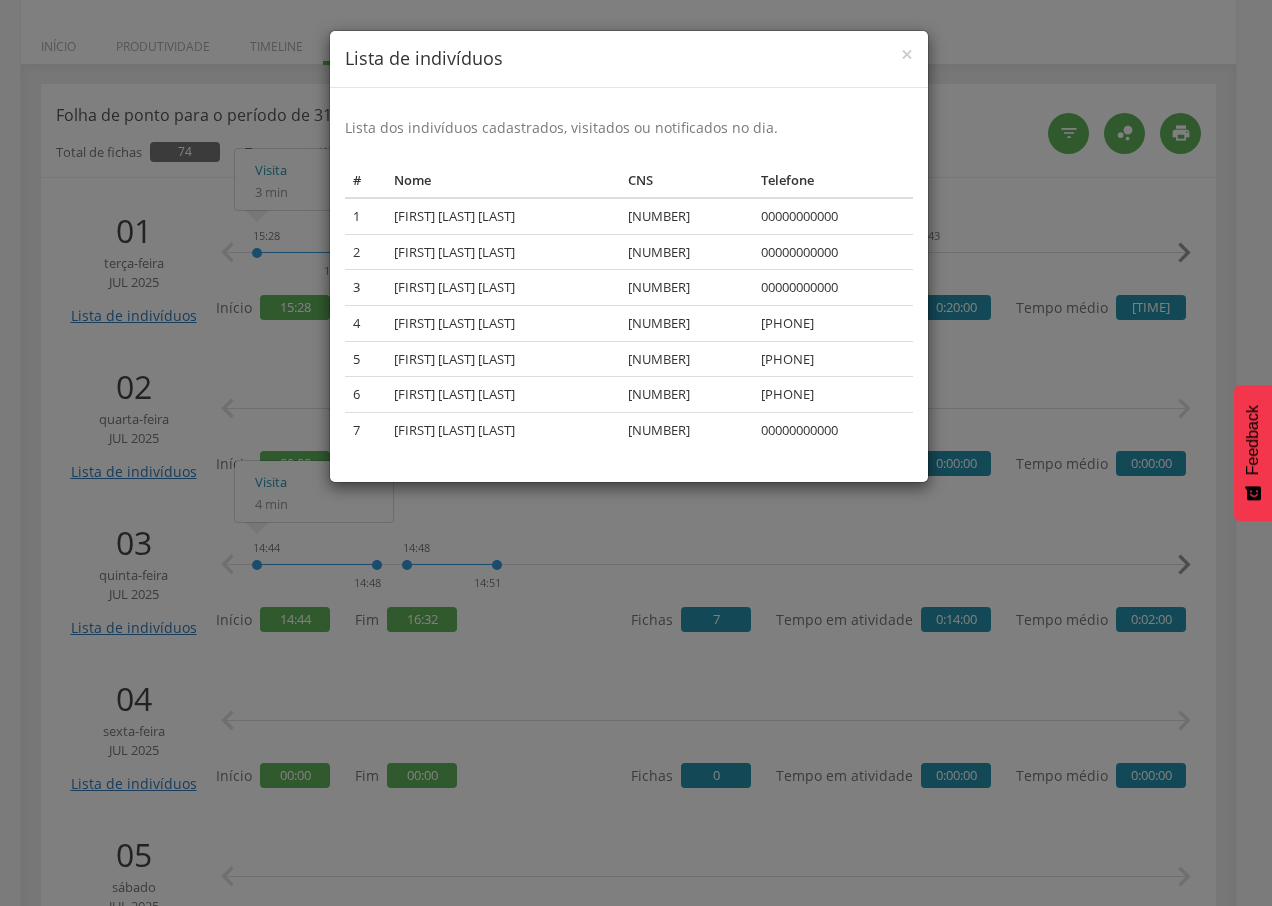 click on "×
Lista de indivíduos
Lista dos indivíduos cadastrados, visitados ou notificados no dia.
#
Nome
CNS
Telefone
1 Anderson Oliceira Pereira 898000413040714 00000000000 2 Ariadalva Pereira Novais 700301948009538 00000000000 3 Clebson de Oliveira Pereira 702400025262928 00000000000 4 Clemerson Texeira Pereira 700609464133464 27998131902 5 Maria Domingas Oliveira Texeira 708203160888345 7332941639 6 Renero Pereira Neto 704209793752683 73999469910 7 Rhavi Xavier Pereira 706901198805736 00000000000" at bounding box center (636, 453) 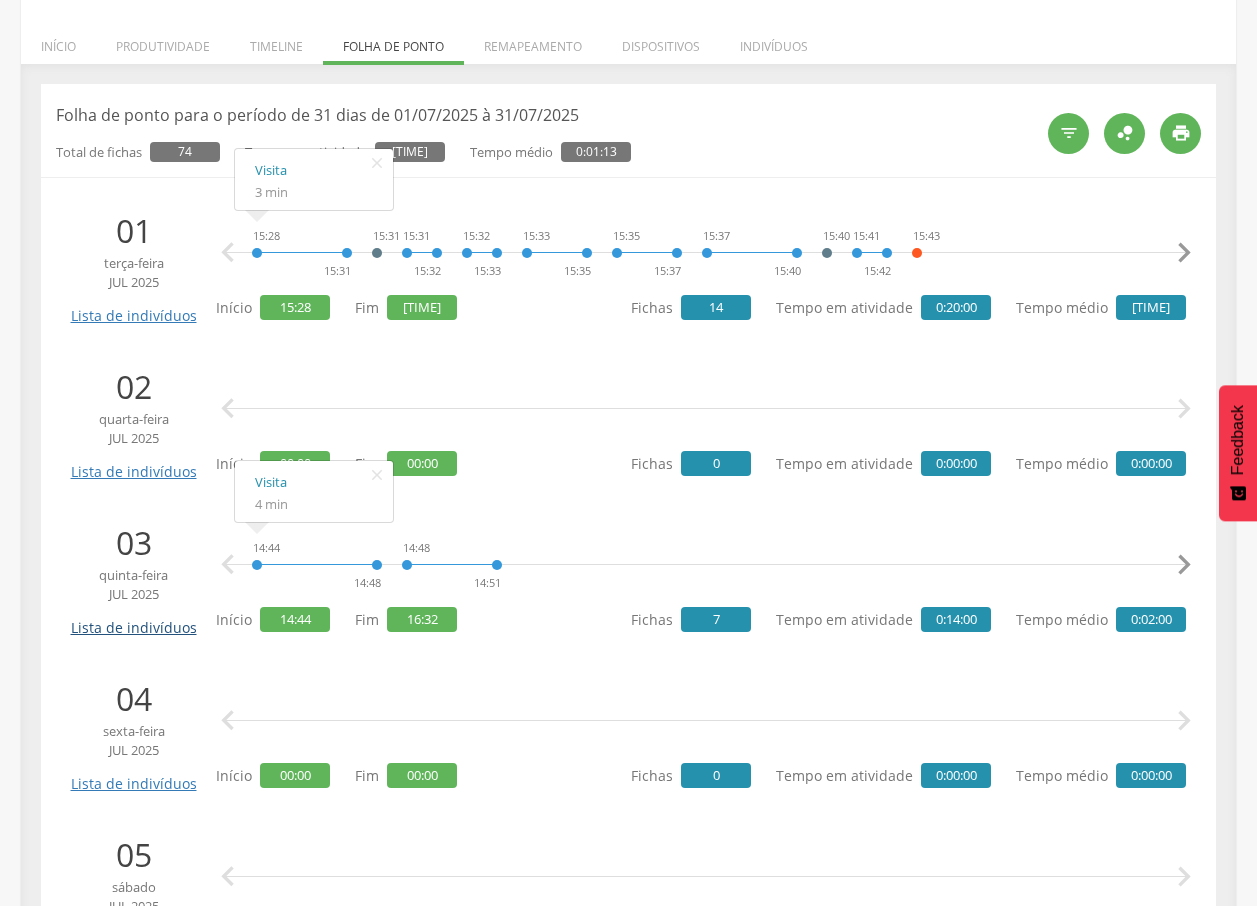 click on "Lista de indivíduos" at bounding box center [133, 620] 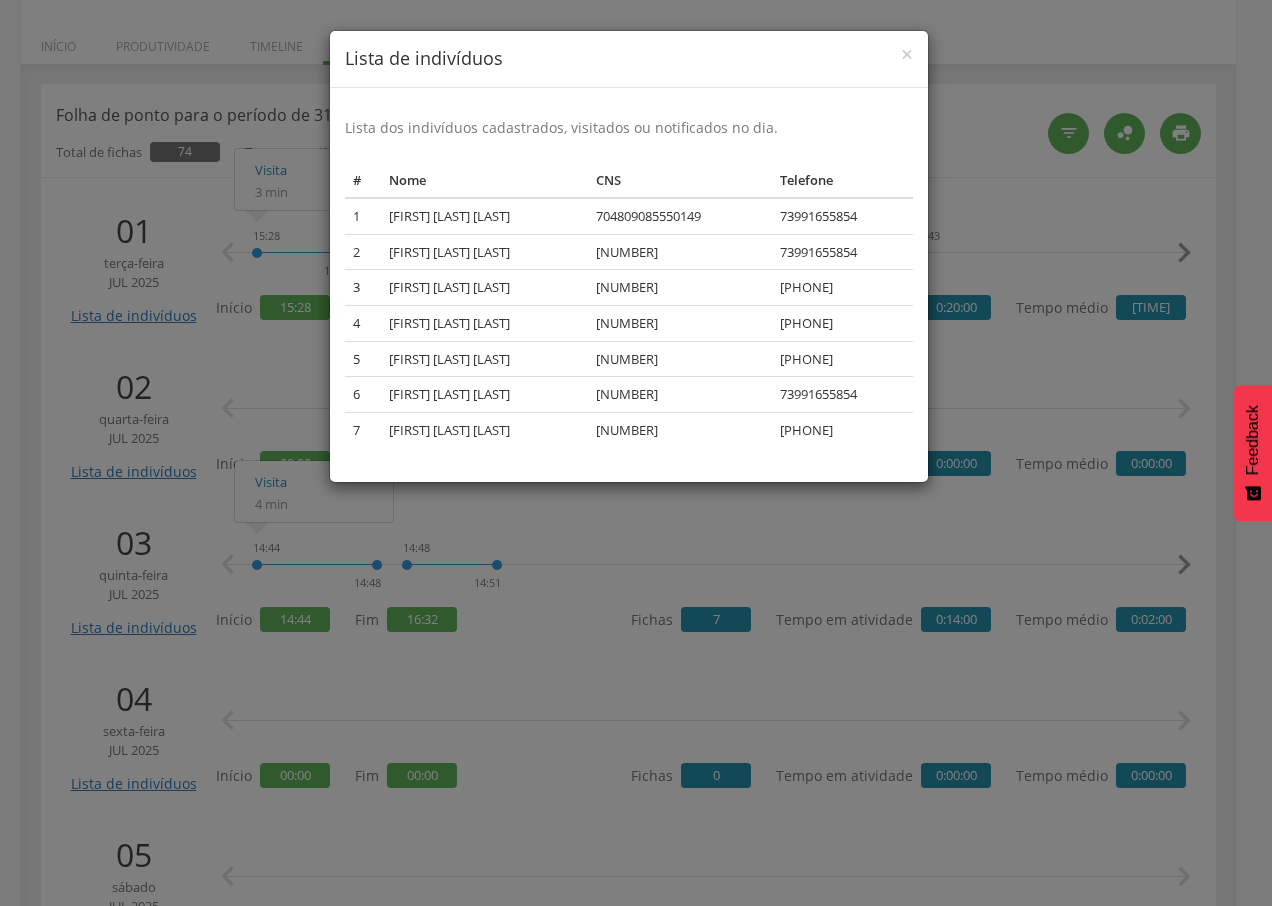 click on "×
Lista de indivíduos
Lista dos indivíduos cadastrados, visitados ou notificados no dia.
#
Nome
CNS
Telefone
1 Dimalia Marques Carneiro Novais 704809085550149 73991655854 2 Etelvina Jesus dos Santos 898002737190128 73991655854 3 Givalto Pereira Novais 898003002035043 27997296838 4 Jose Pereira Novais 706408685323789 73991948430 5 Josevaldo dos Santos Novais 704604176729629 73991316932 6 Josue Pereira Novais 898004976316566 73991655854 7 Jucineide Brigido da Costa 700507763710454 27997296838" at bounding box center [636, 453] 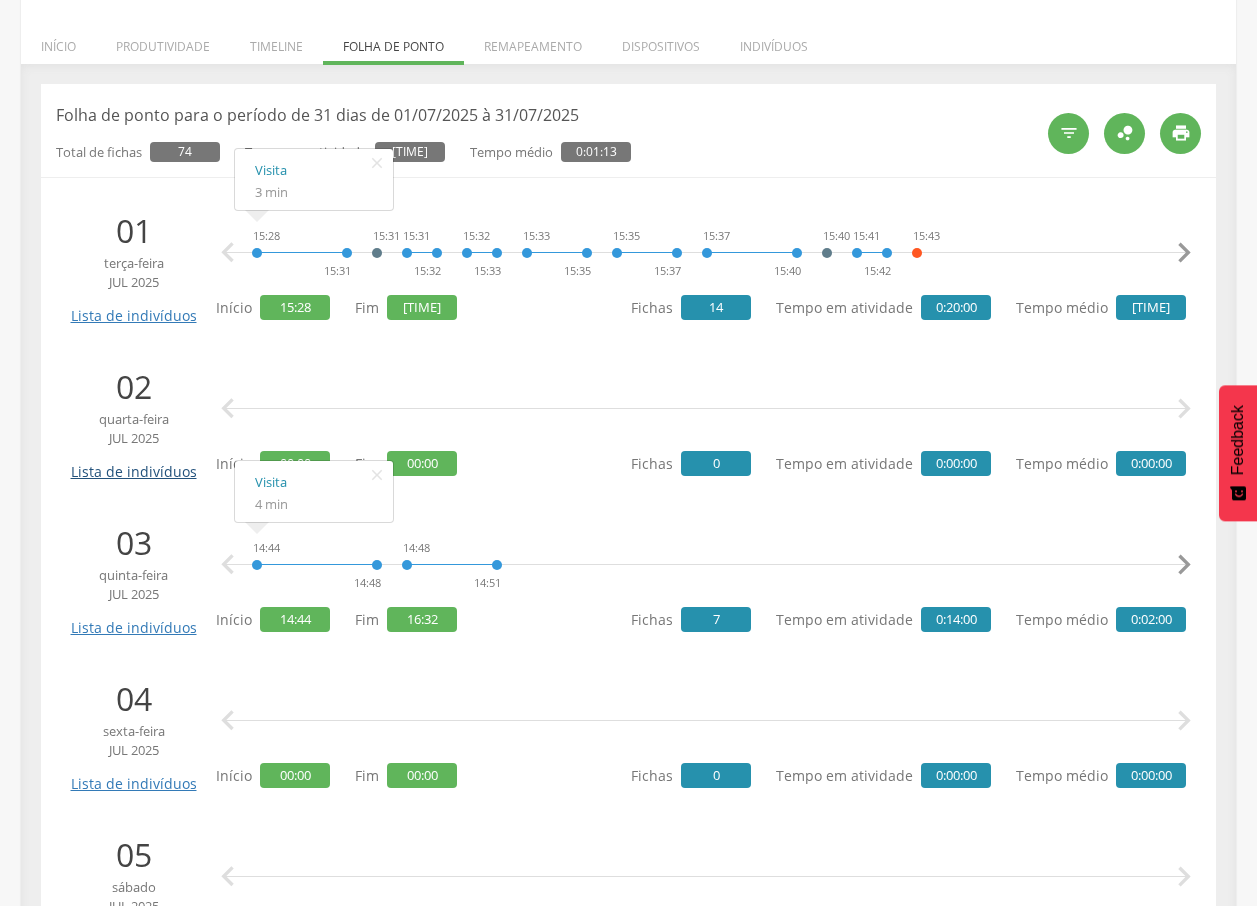 click on "Lista de indivíduos" at bounding box center [133, 464] 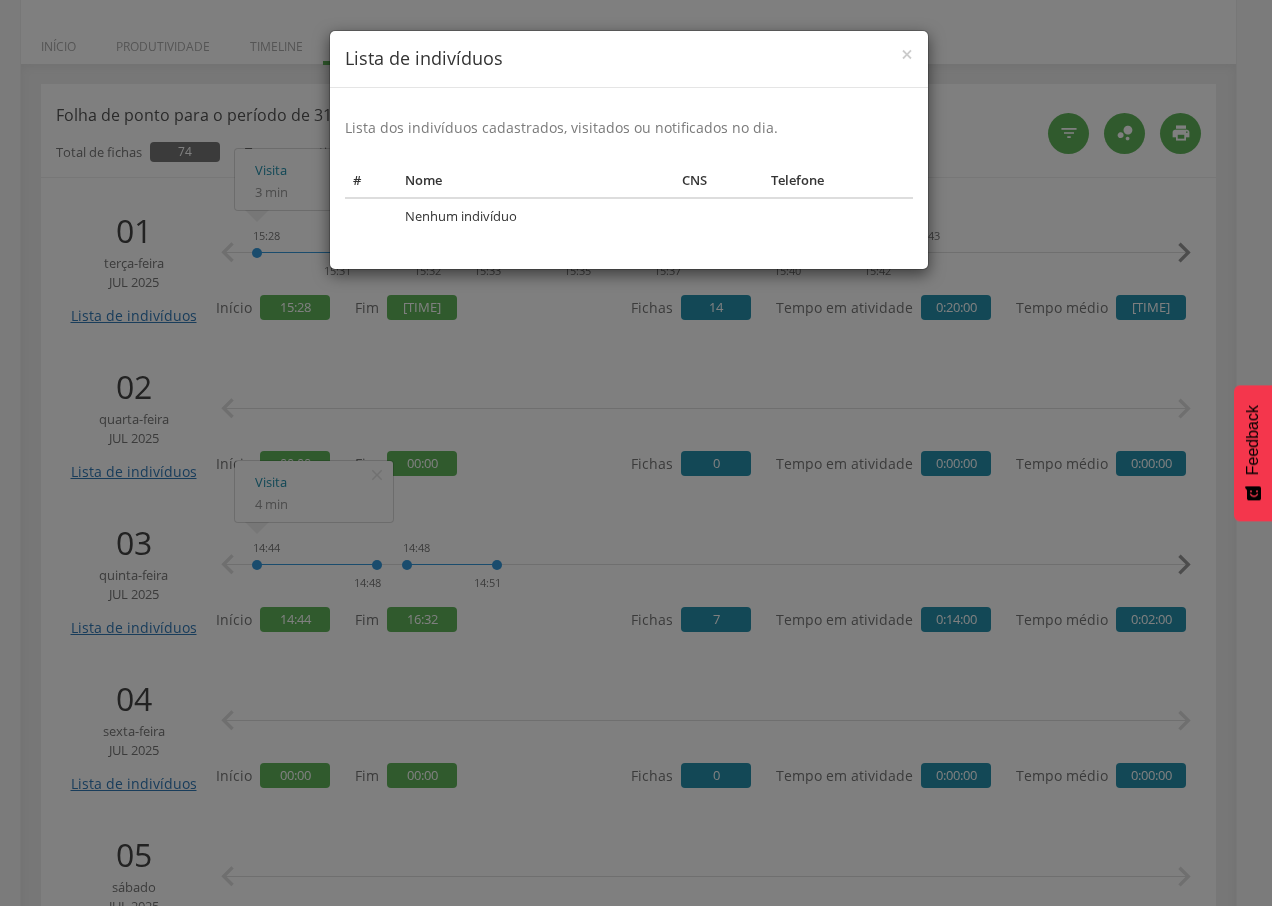 click on "×
Lista de indivíduos
Lista dos indivíduos cadastrados, visitados ou notificados no dia.
#
Nome
CNS
Telefone
Nenhum indivíduo" at bounding box center [636, 453] 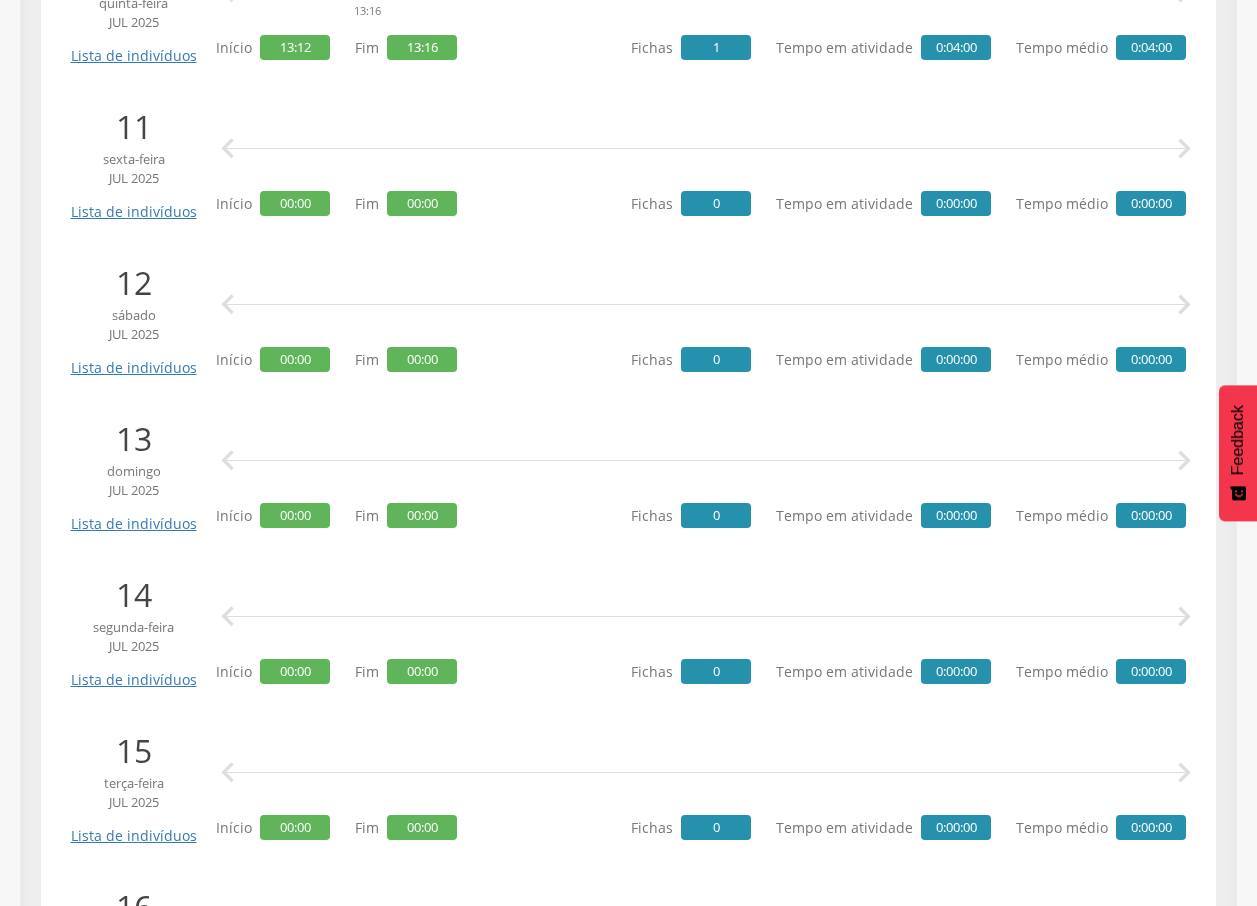 scroll, scrollTop: 2300, scrollLeft: 0, axis: vertical 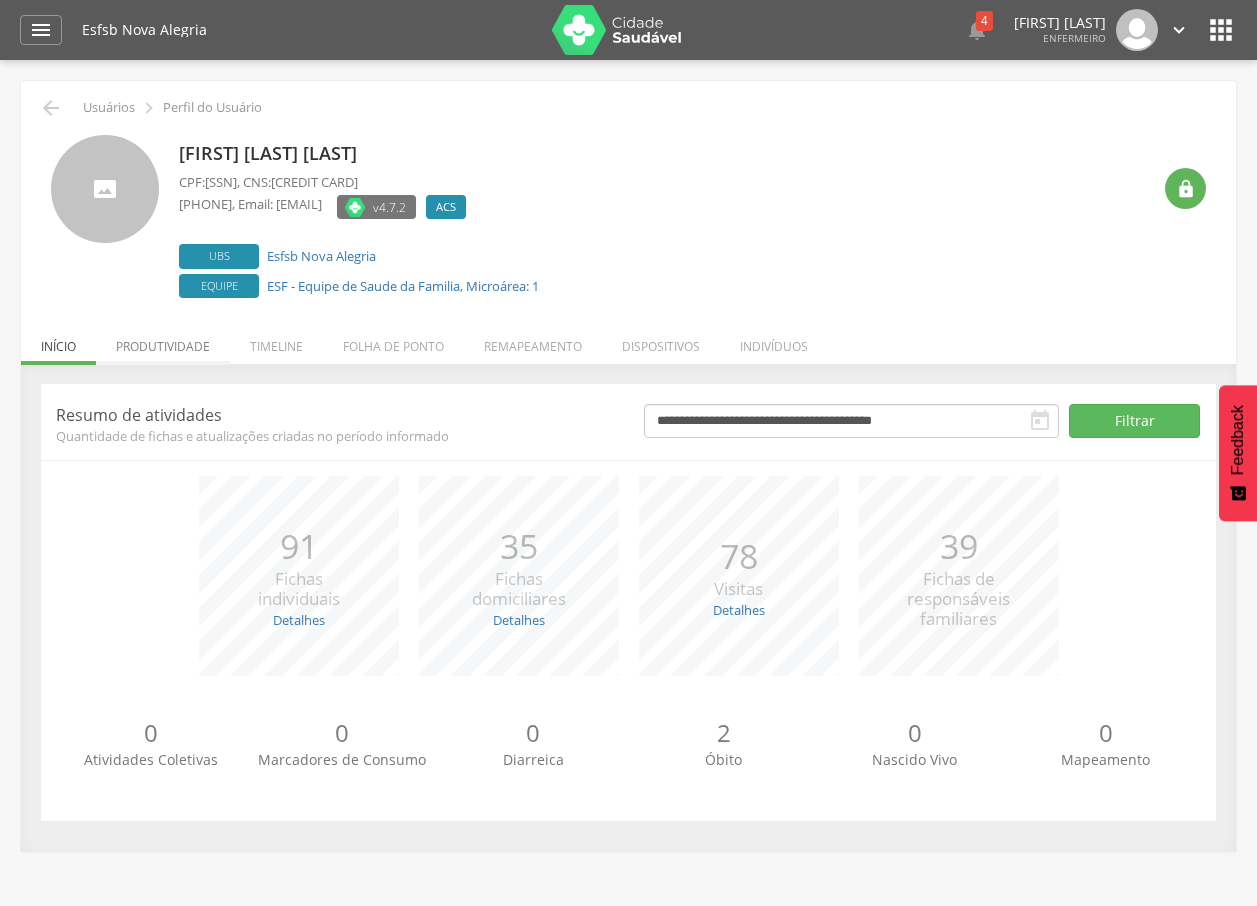 click on "Produtividade" at bounding box center [163, 341] 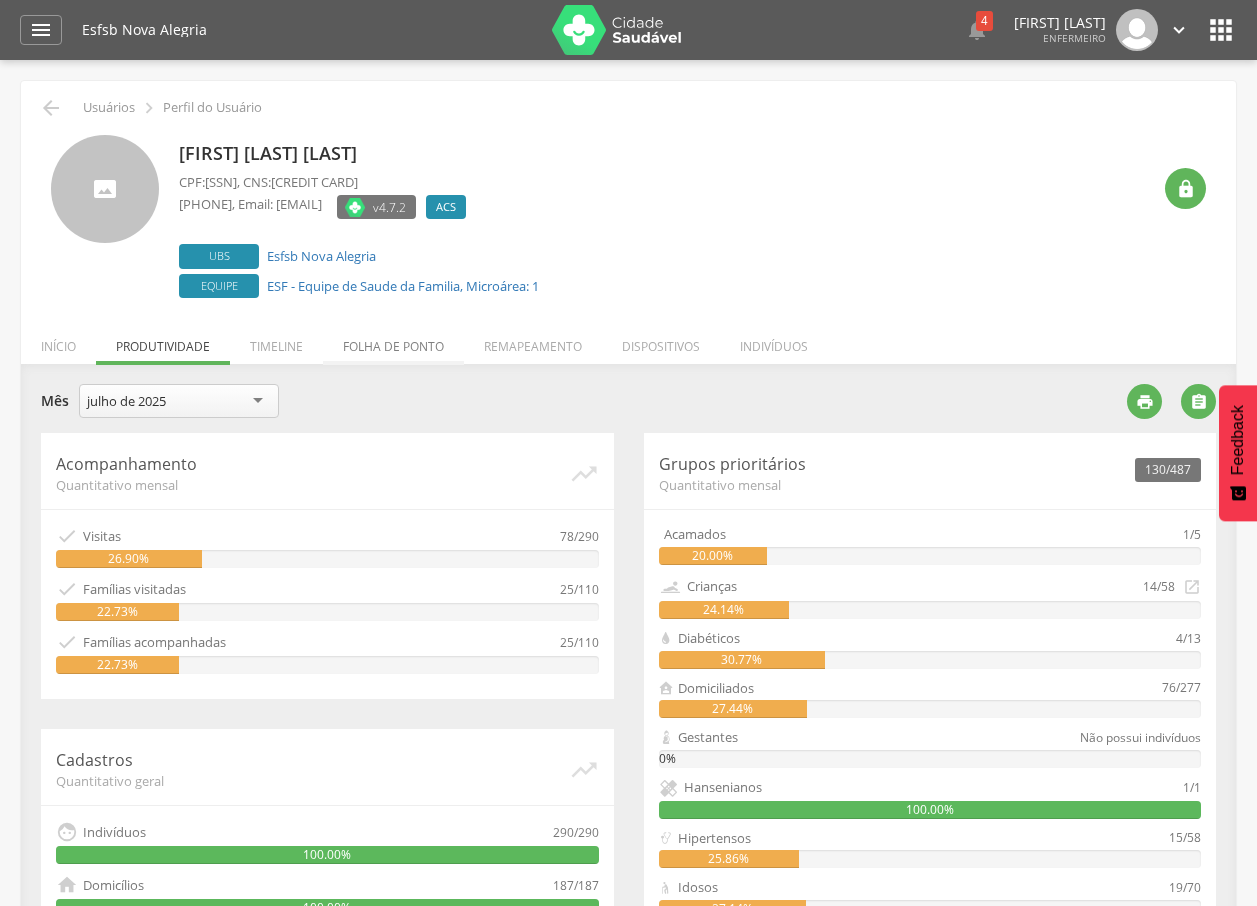 click on "Folha de ponto" at bounding box center (393, 341) 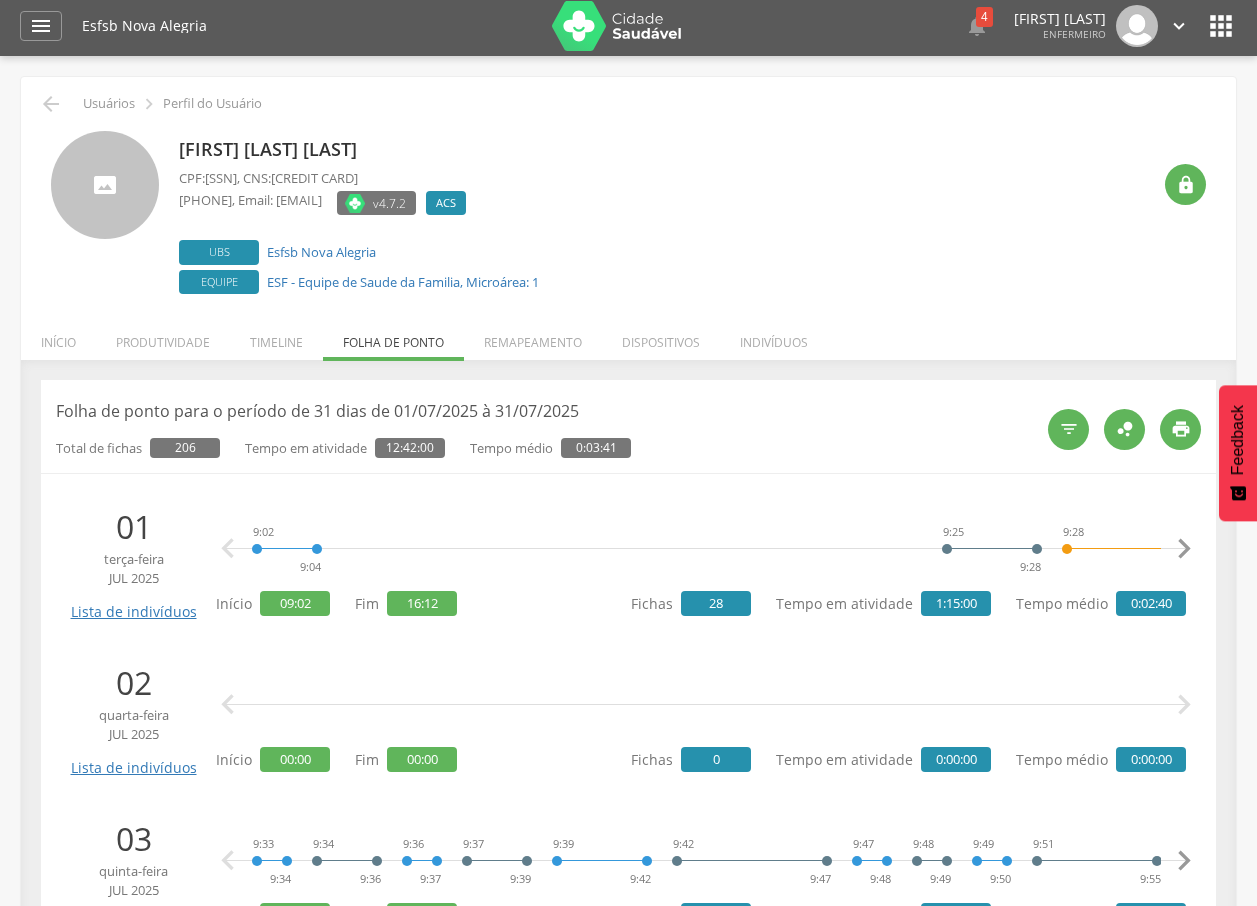 scroll, scrollTop: 0, scrollLeft: 0, axis: both 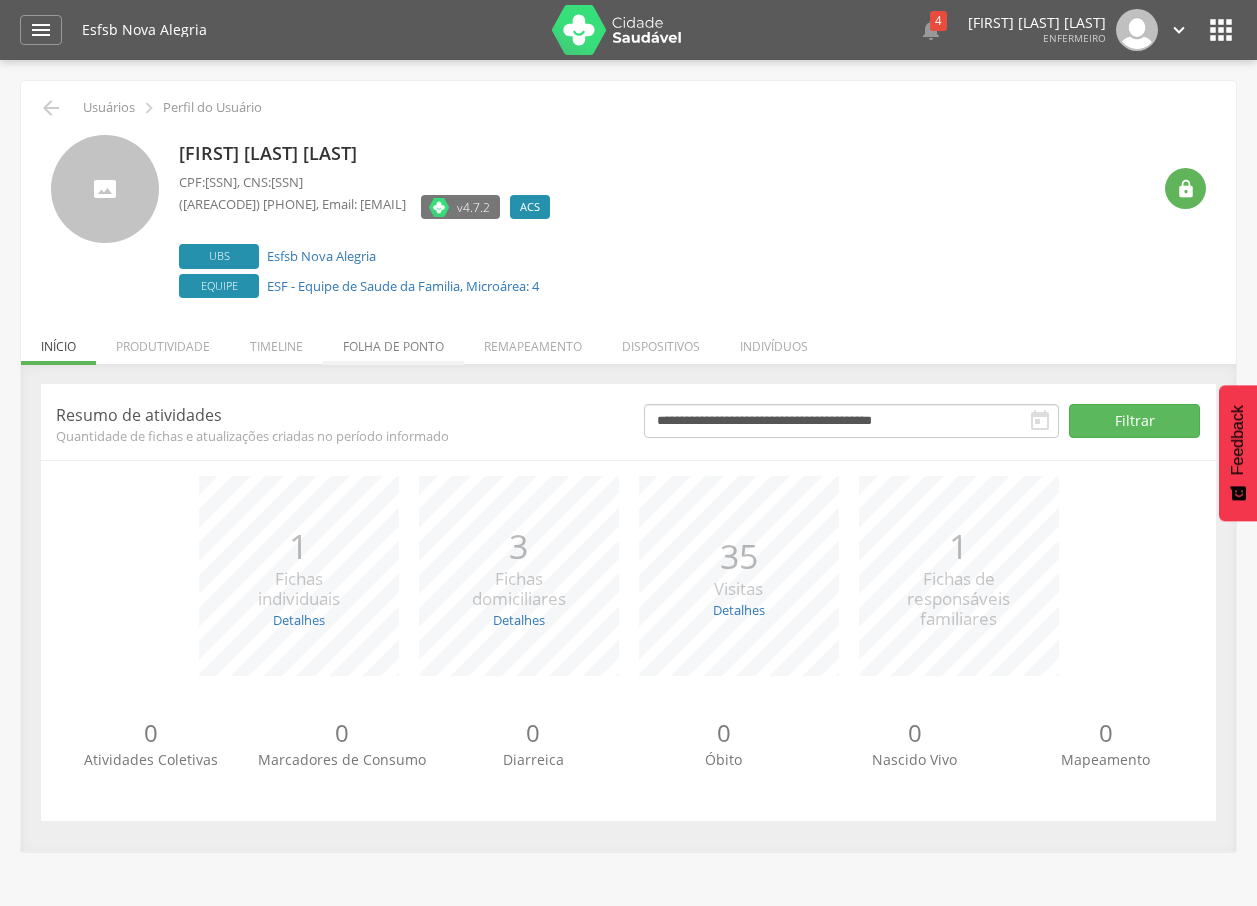 click on "Folha de ponto" at bounding box center [393, 341] 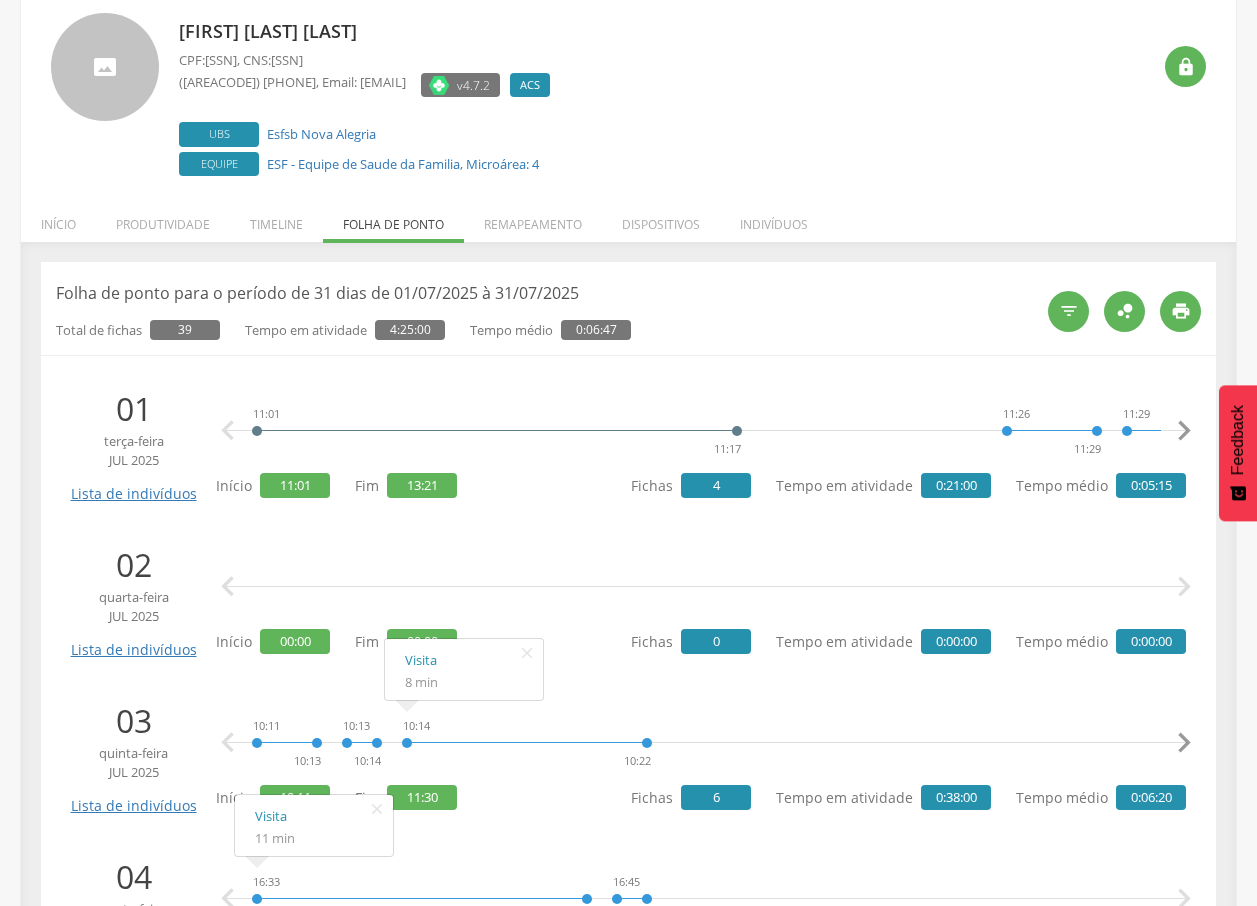 scroll, scrollTop: 300, scrollLeft: 0, axis: vertical 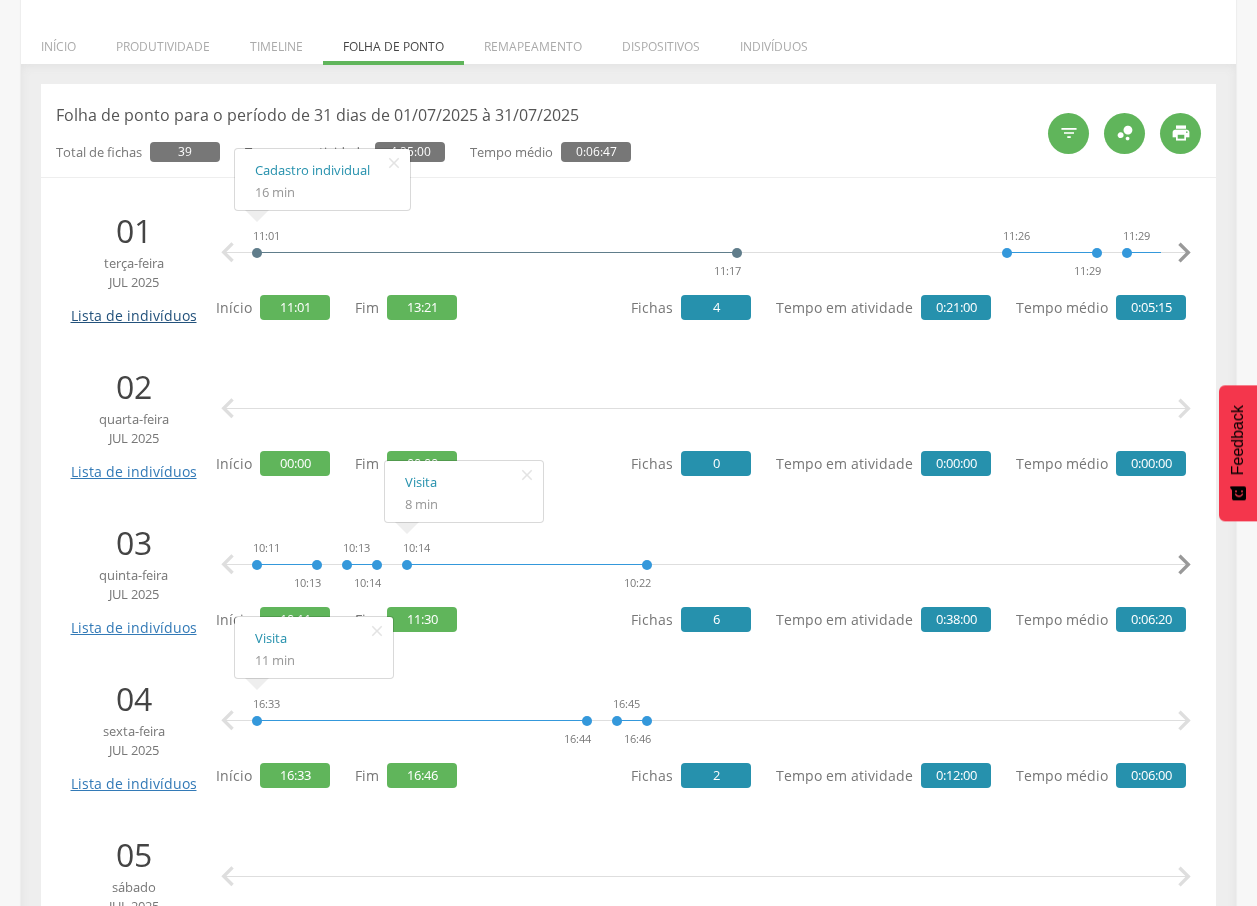 click on "Lista de indivíduos" at bounding box center [133, 308] 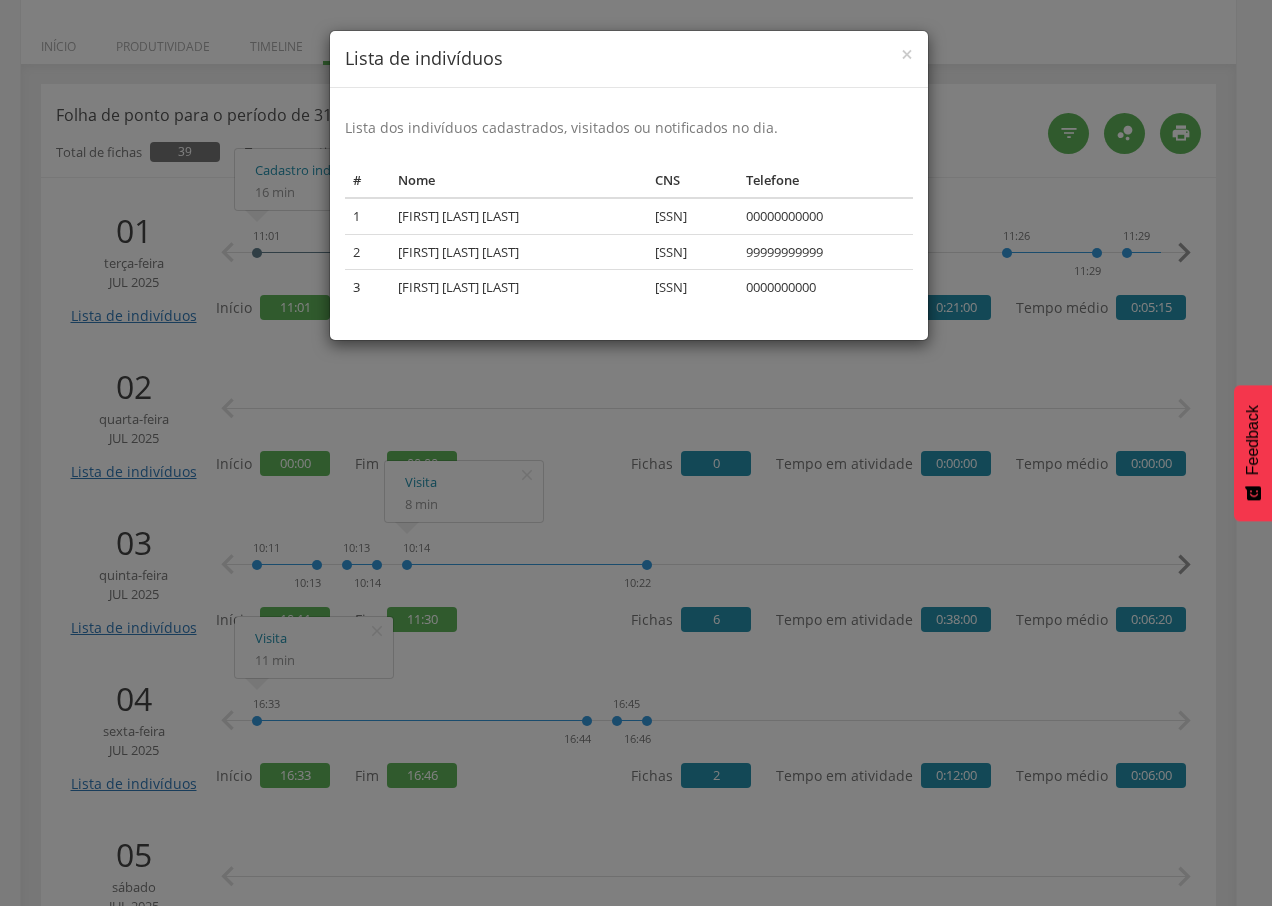 click on "Lista de indivíduos
Lista dos indivíduos cadastrados, visitados ou notificados no dia.
#
Nome
CNS
Telefone
1 [FIRST] [LAST] [LAST] [SSN] [PHONE] 2 [FIRST] [LAST] [LAST] [PHONE] 3 [FIRST] [LAST] [LAST] [SSN] [PHONE]" at bounding box center [636, 453] 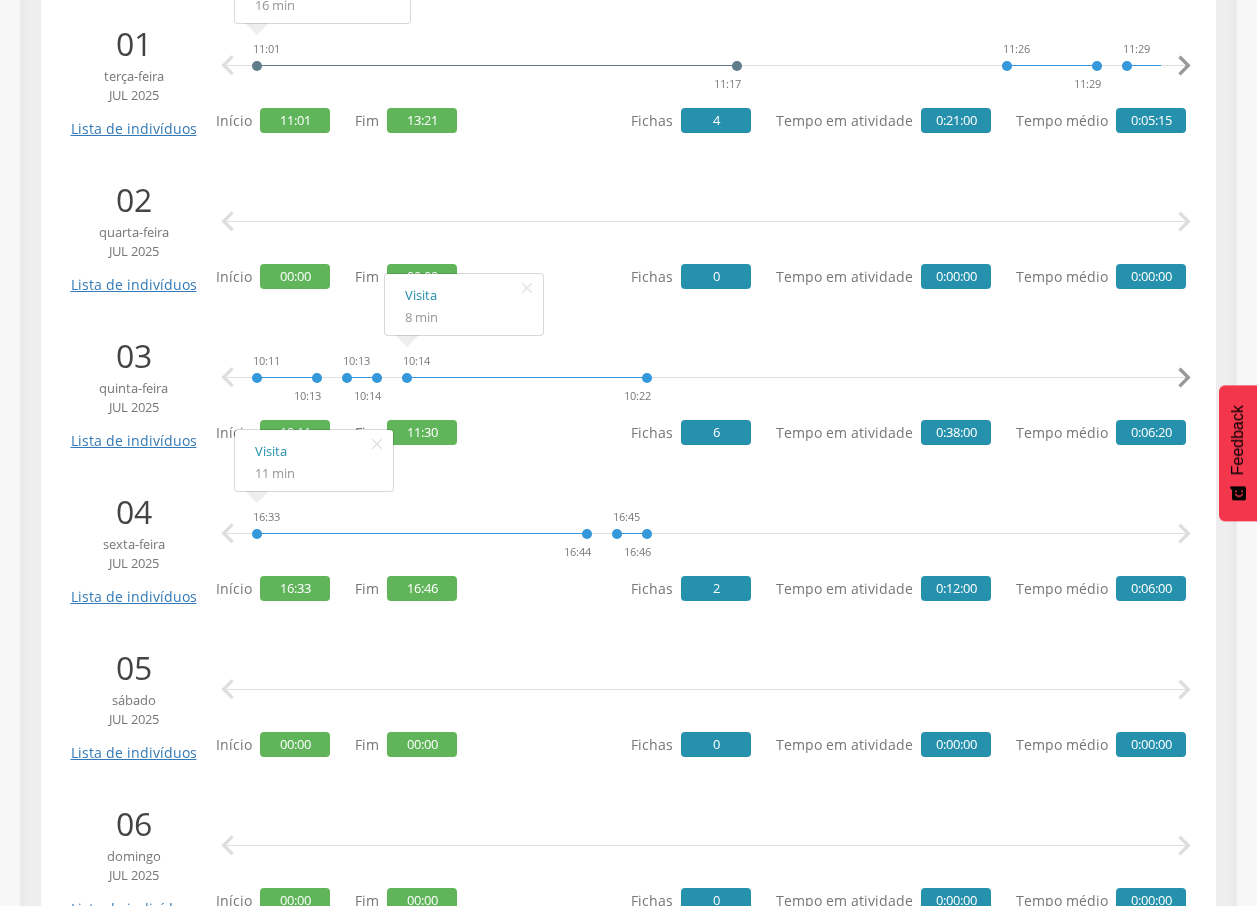 scroll, scrollTop: 500, scrollLeft: 0, axis: vertical 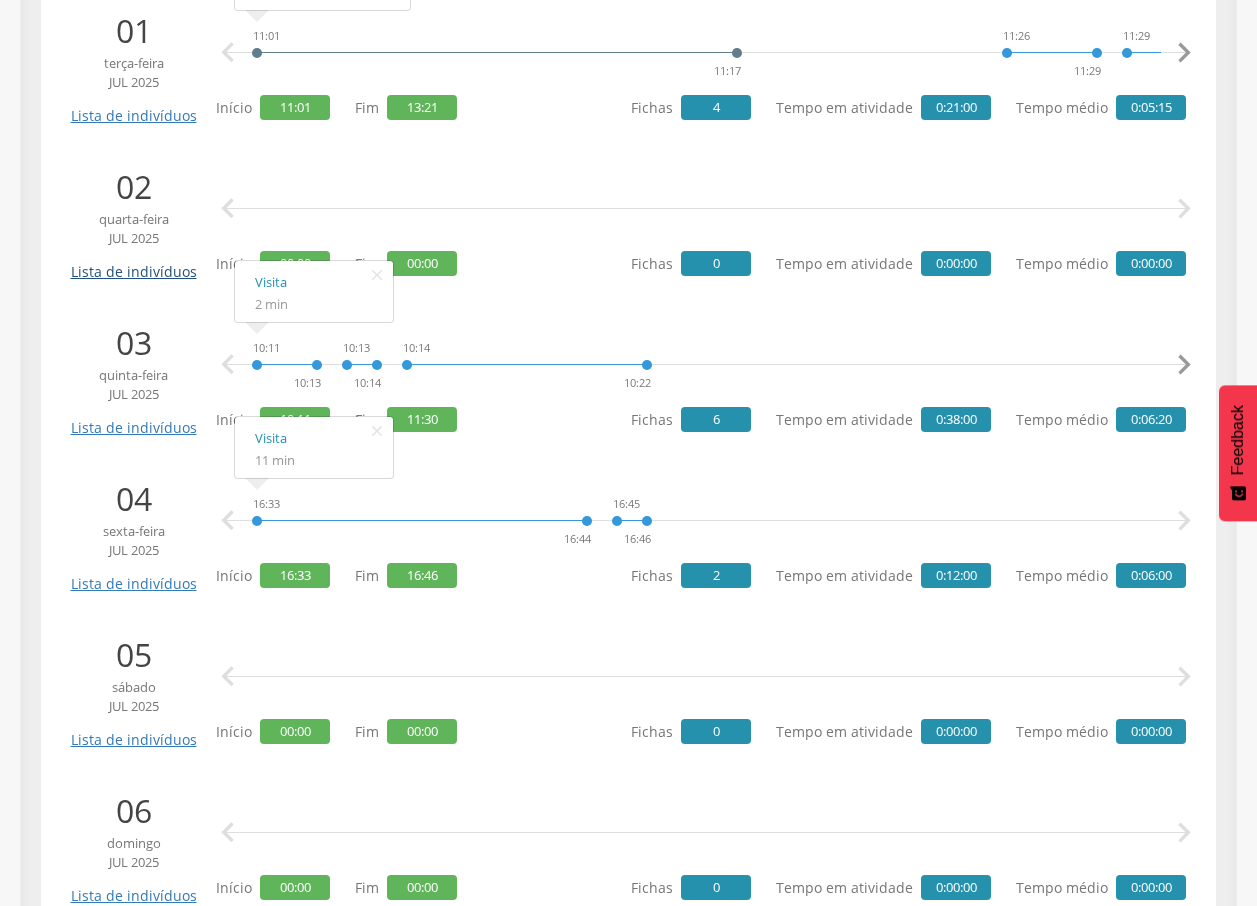 click on "Lista de indivíduos" at bounding box center (133, 264) 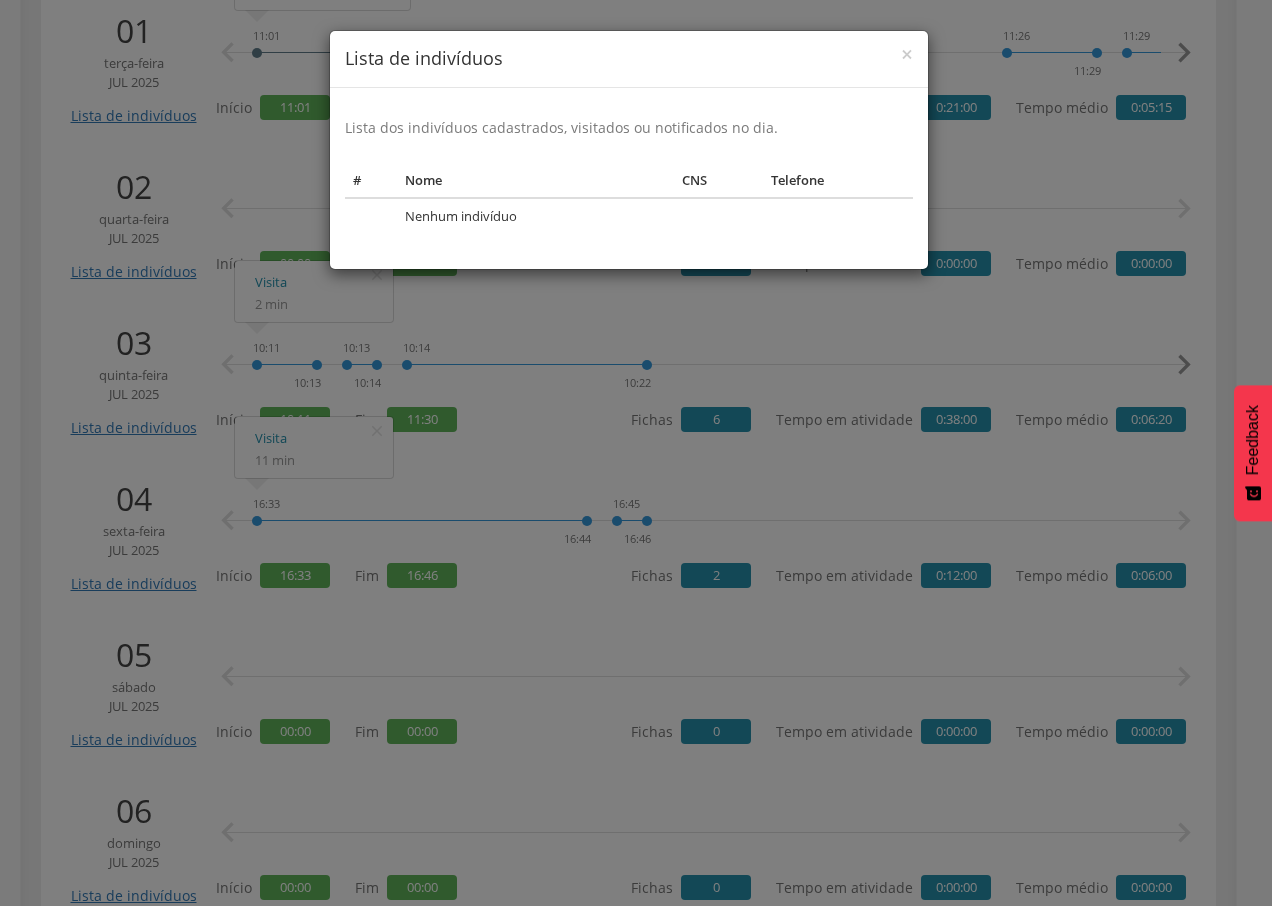 click on "×
Lista de indivíduos
Lista dos indivíduos cadastrados, visitados ou notificados no dia.
#
Nome
CNS
Telefone
Nenhum indivíduo" at bounding box center (636, 453) 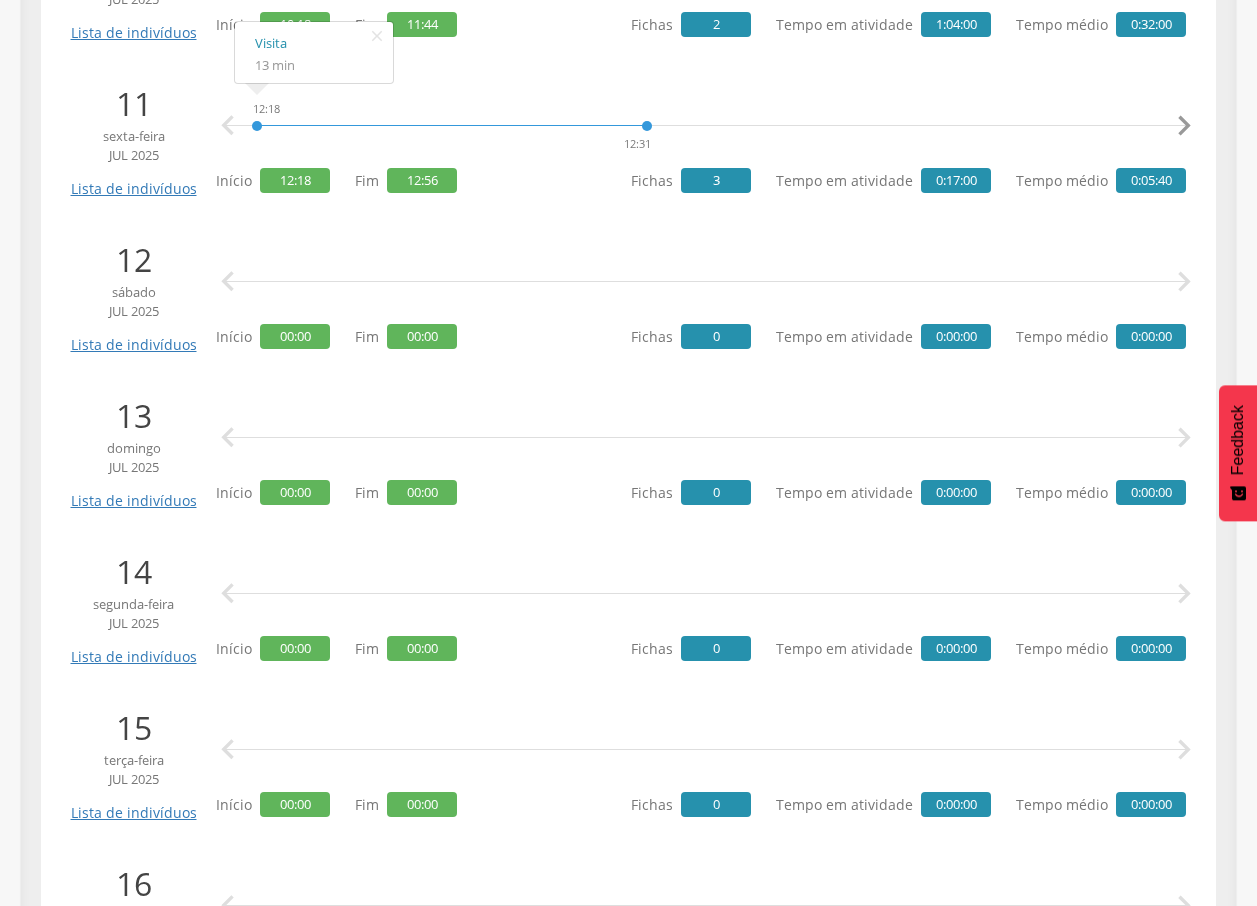 scroll, scrollTop: 2000, scrollLeft: 0, axis: vertical 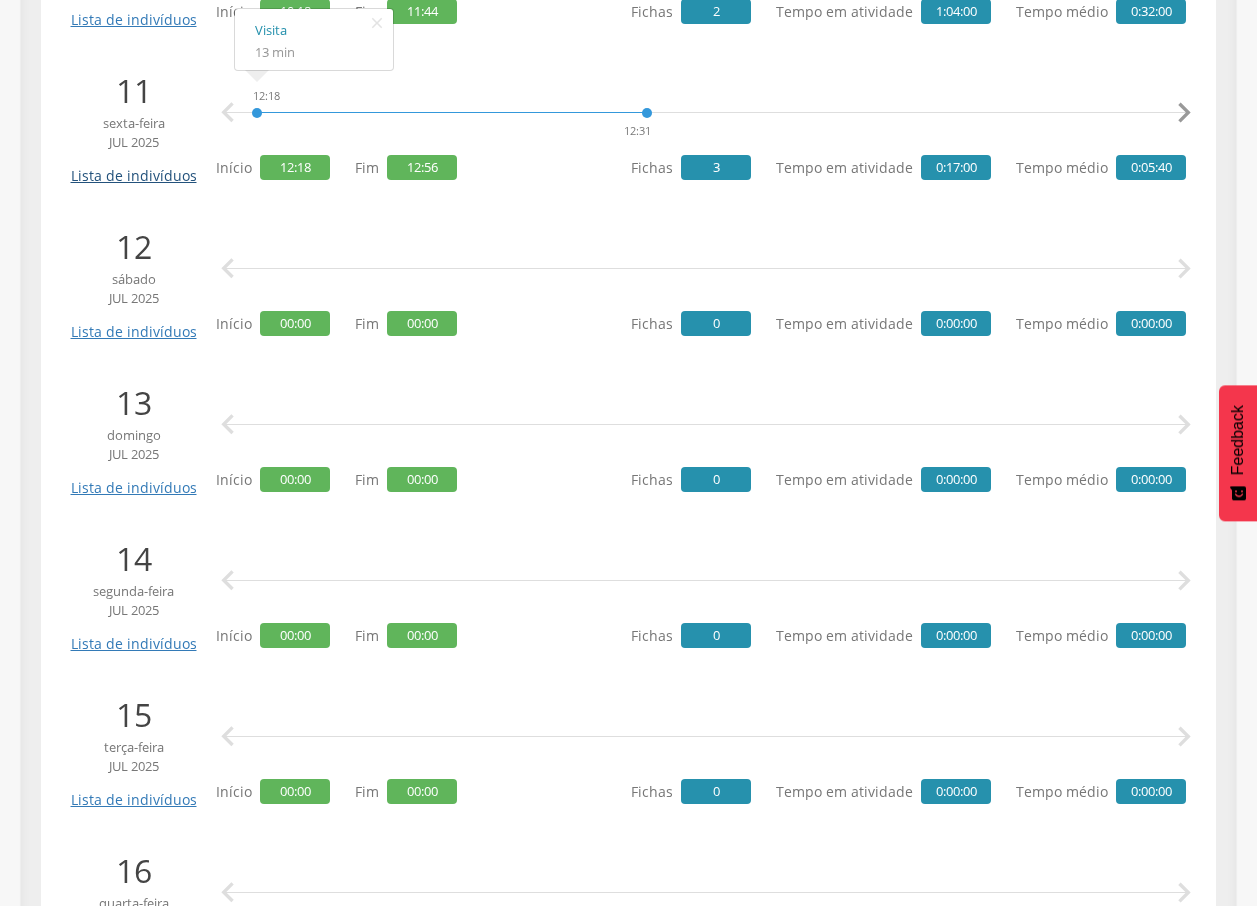click on "Lista de indivíduos" at bounding box center [133, 168] 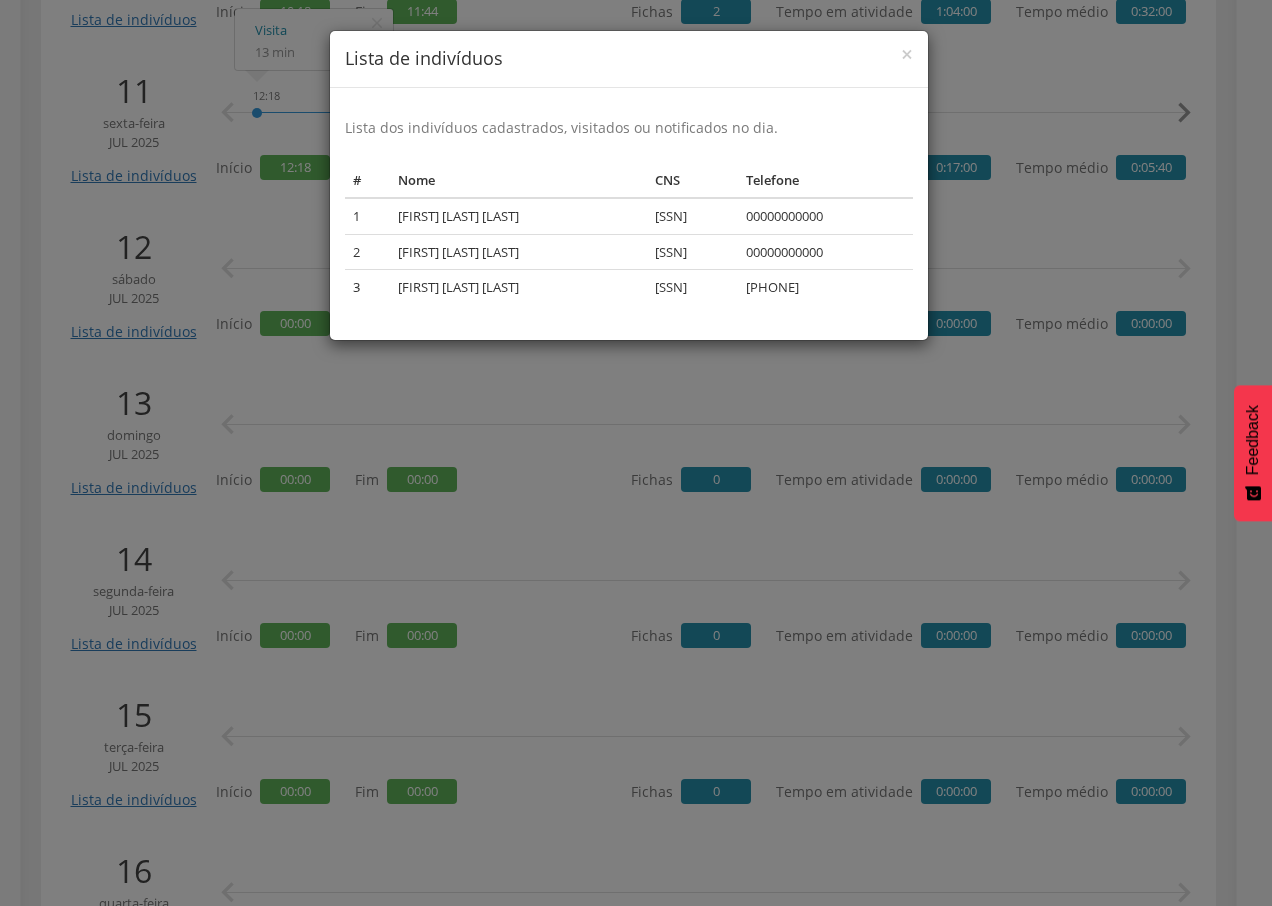 click on "Lista de indivíduos
Lista dos indivíduos cadastrados, visitados ou notificados no dia.
#
Nome
CNS
Telefone
1 [FIRST] [LAST] [LAST] [SSN] [PHONE] 2 [FIRST] [LAST] [LAST] [SSN] [PHONE] 3 [FIRST] [LAST] [LAST] [PHONE]" at bounding box center (636, 453) 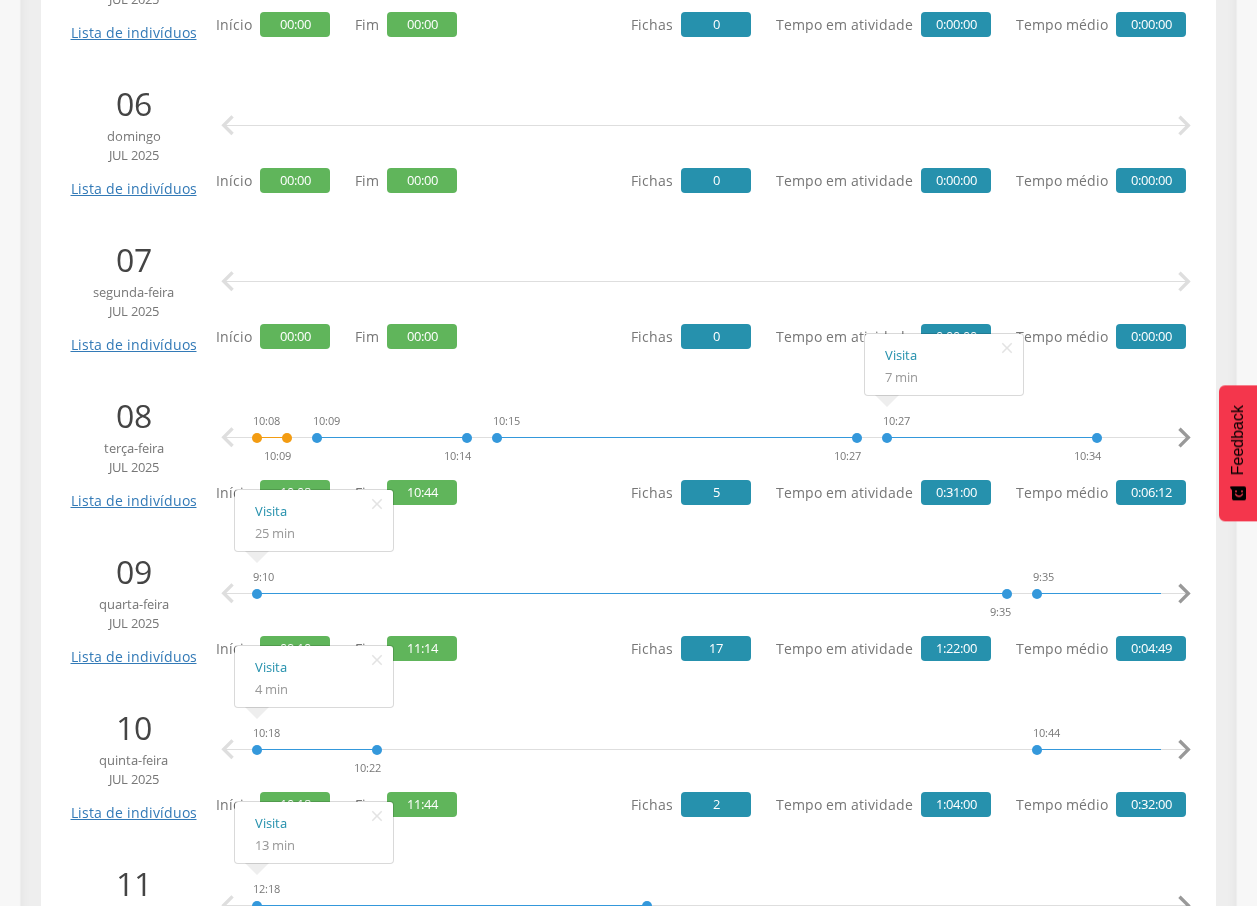 scroll, scrollTop: 1100, scrollLeft: 0, axis: vertical 